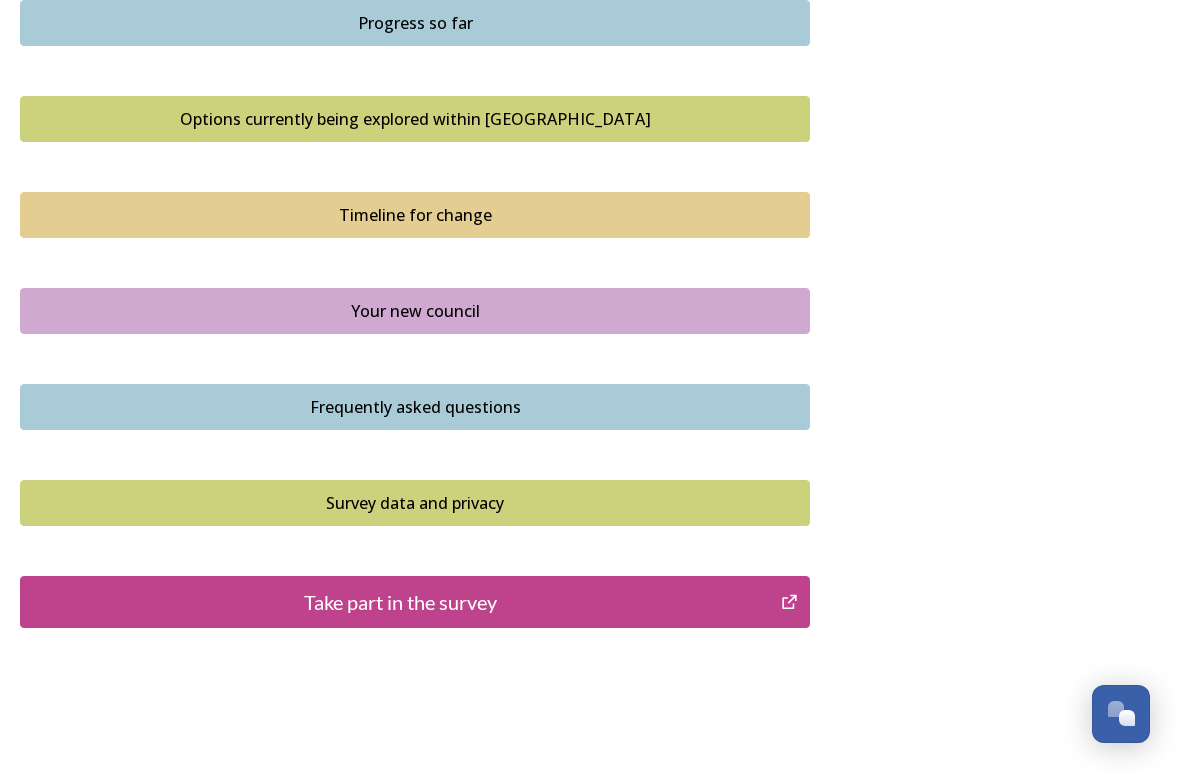 scroll, scrollTop: 1382, scrollLeft: 0, axis: vertical 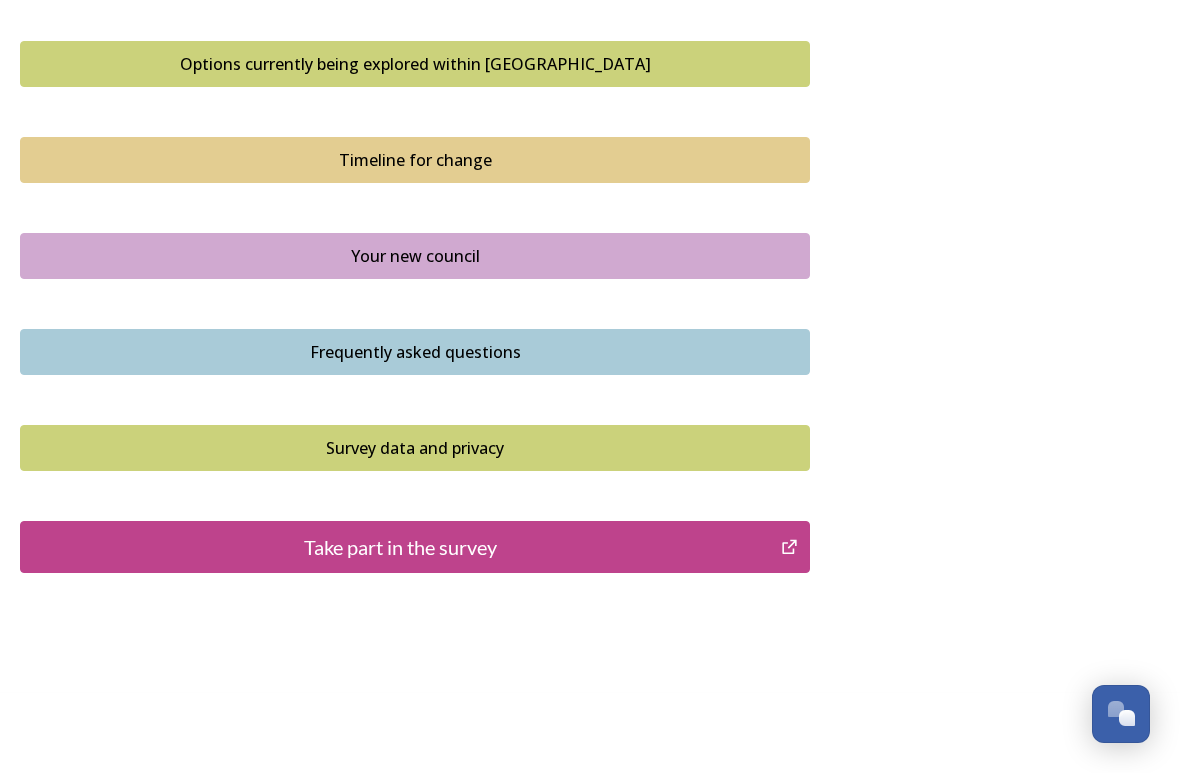 click on "Take part in the survey" at bounding box center (400, 547) 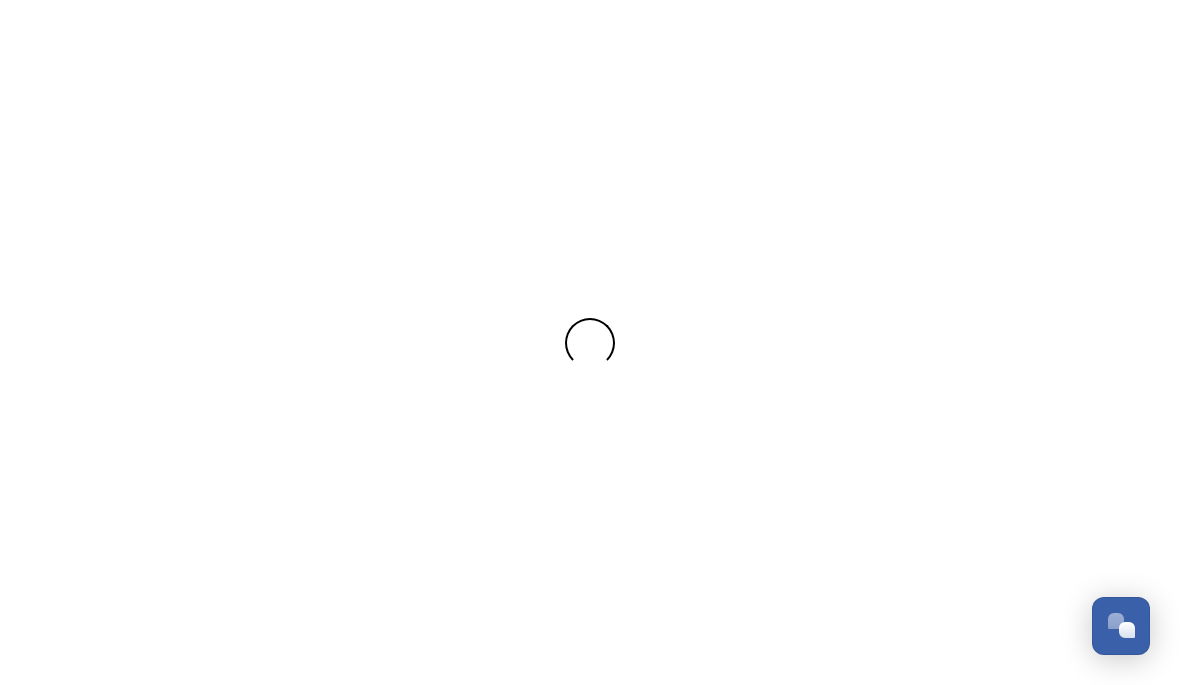 scroll, scrollTop: 0, scrollLeft: 0, axis: both 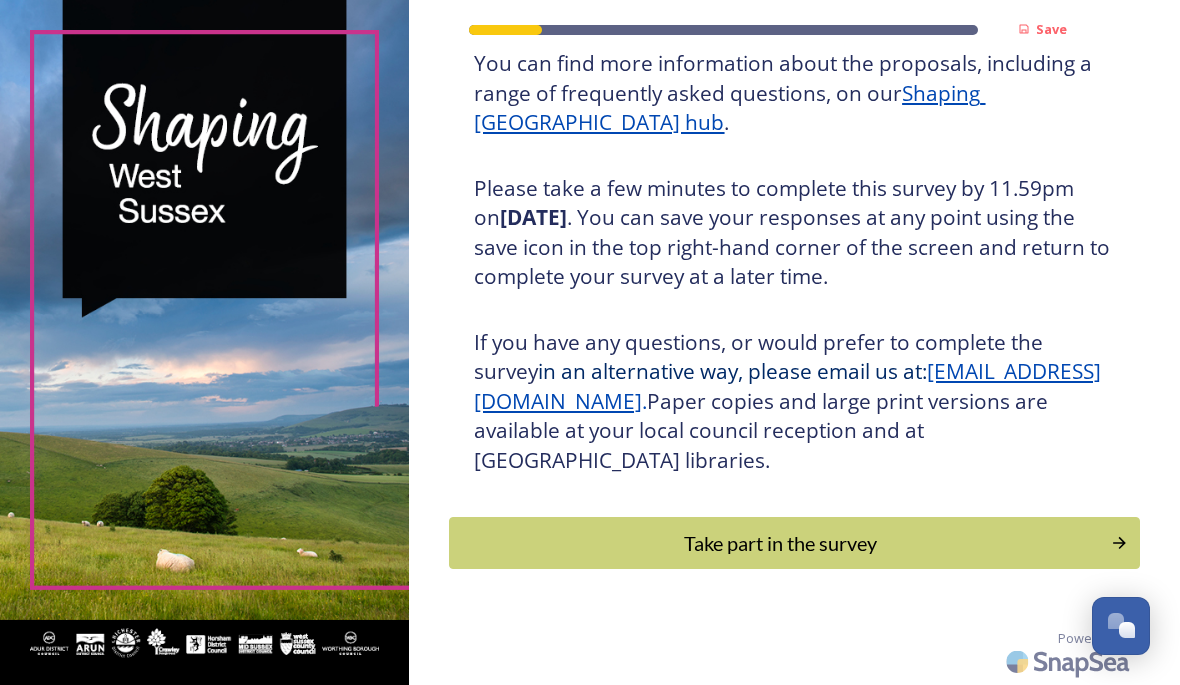 click on "Take part in the survey" at bounding box center [780, 543] 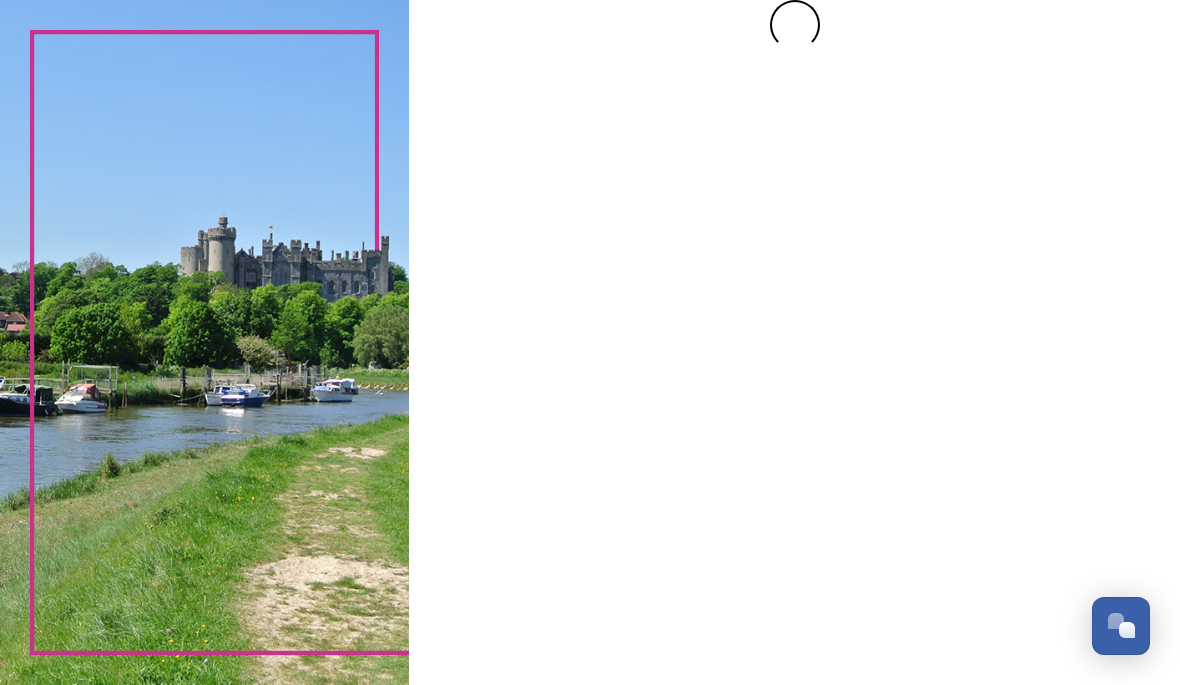 scroll, scrollTop: 0, scrollLeft: 0, axis: both 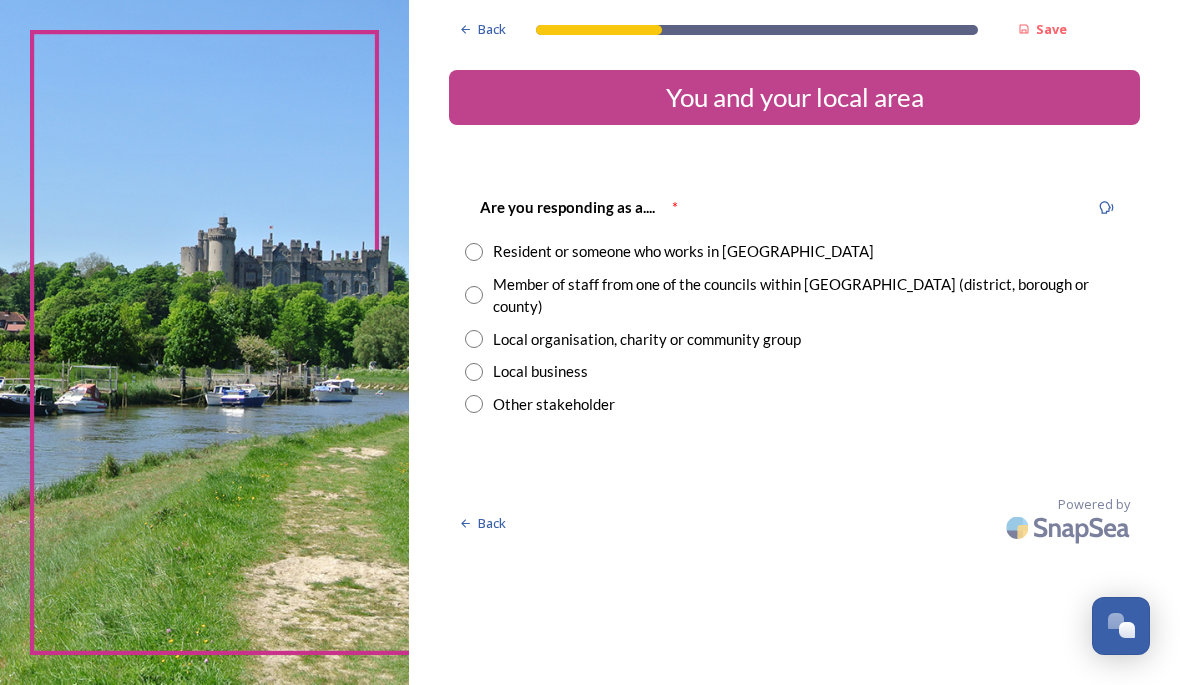click at bounding box center [474, 252] 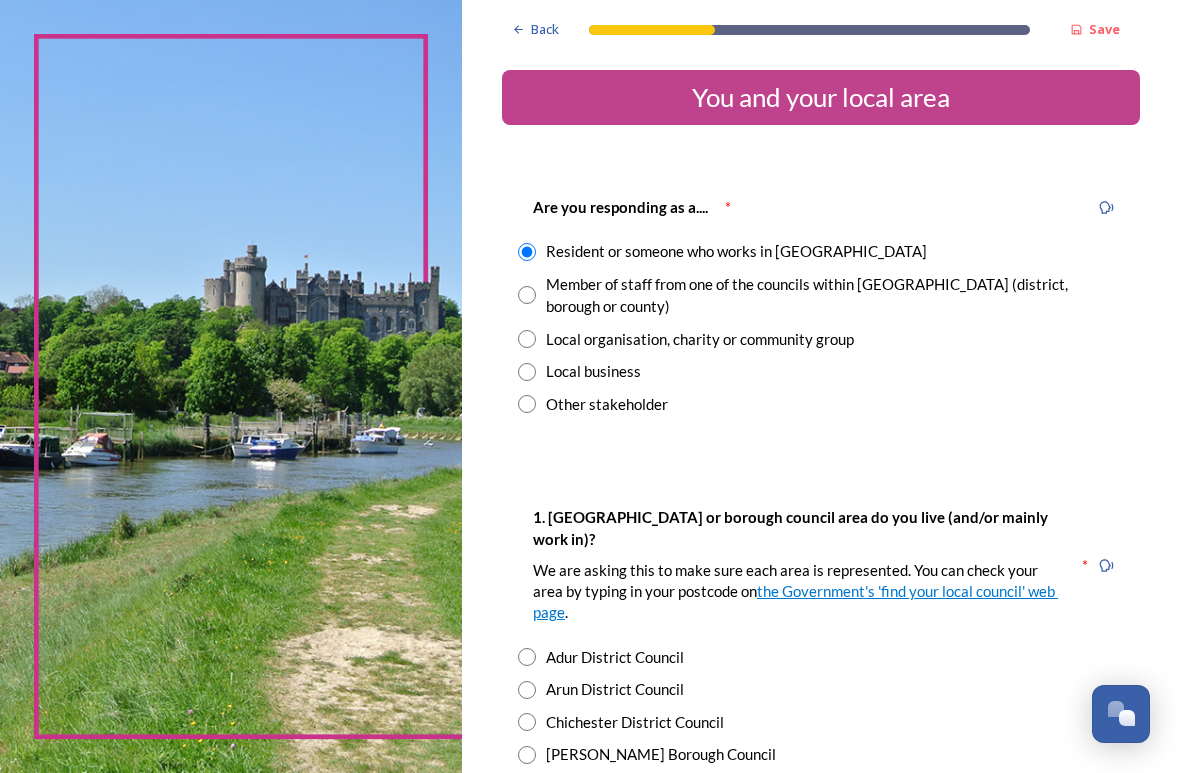 scroll, scrollTop: 0, scrollLeft: 0, axis: both 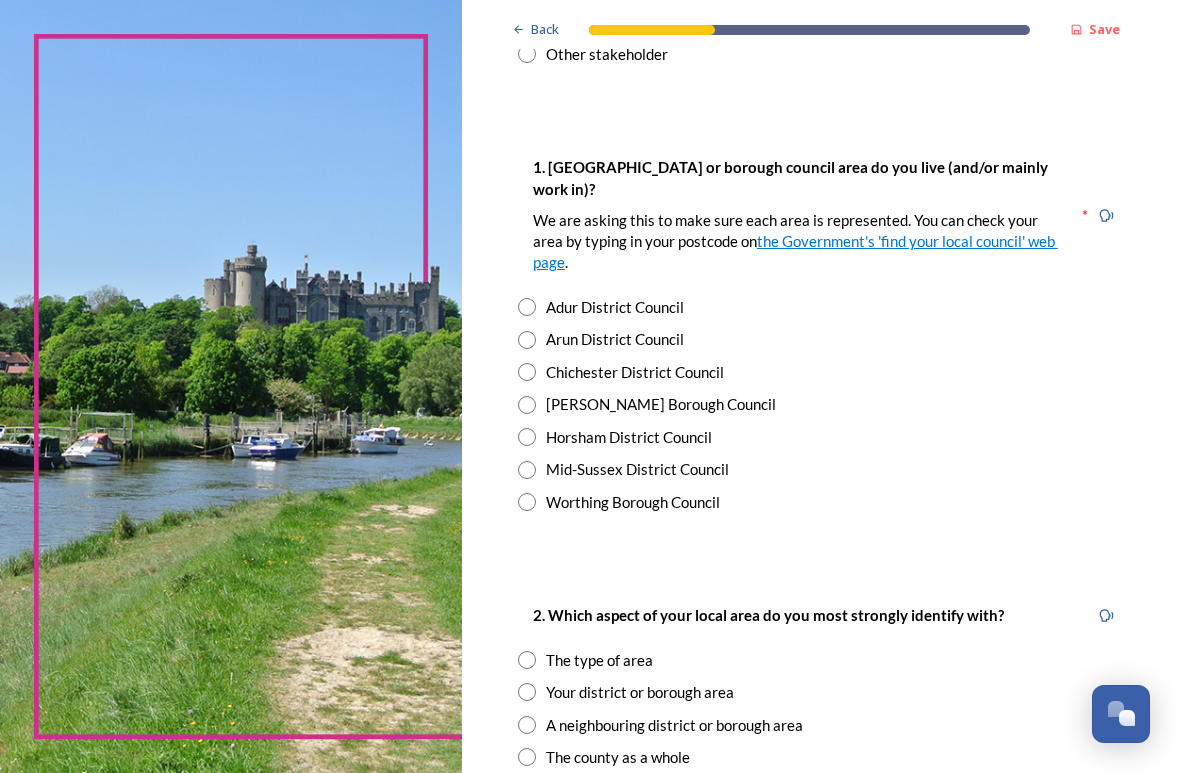 click at bounding box center [527, 502] 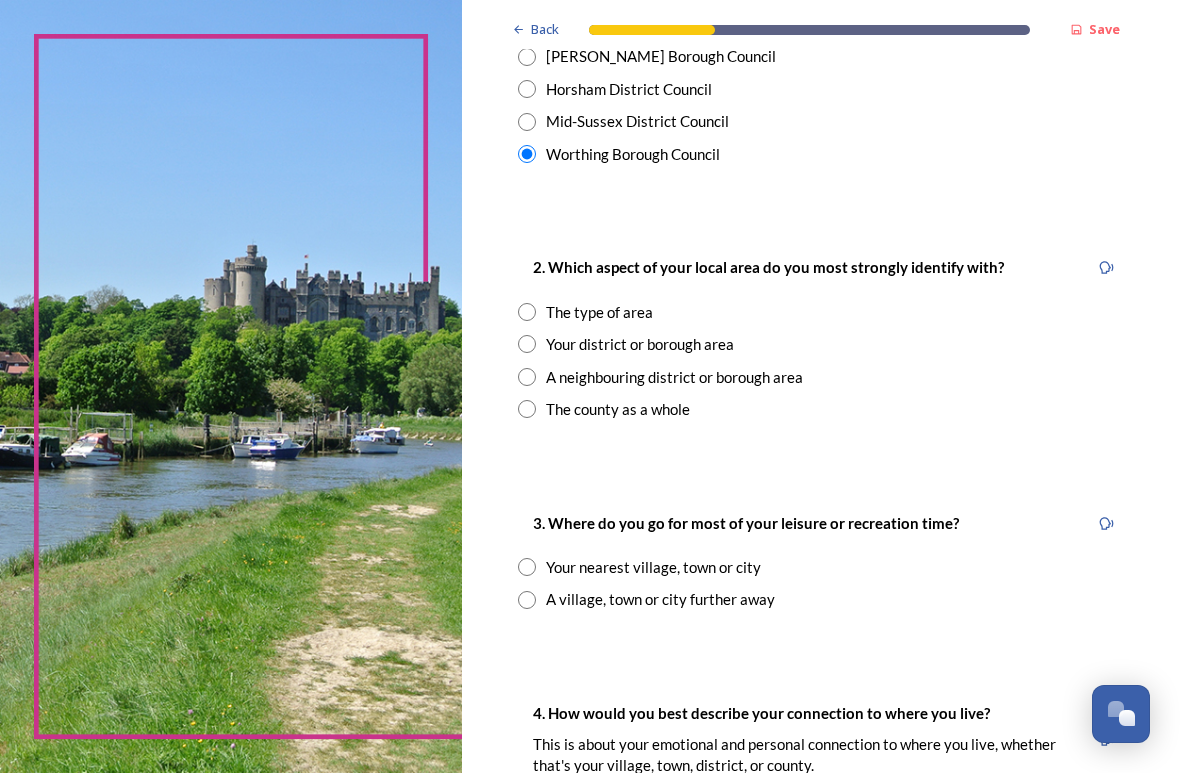 scroll, scrollTop: 699, scrollLeft: 0, axis: vertical 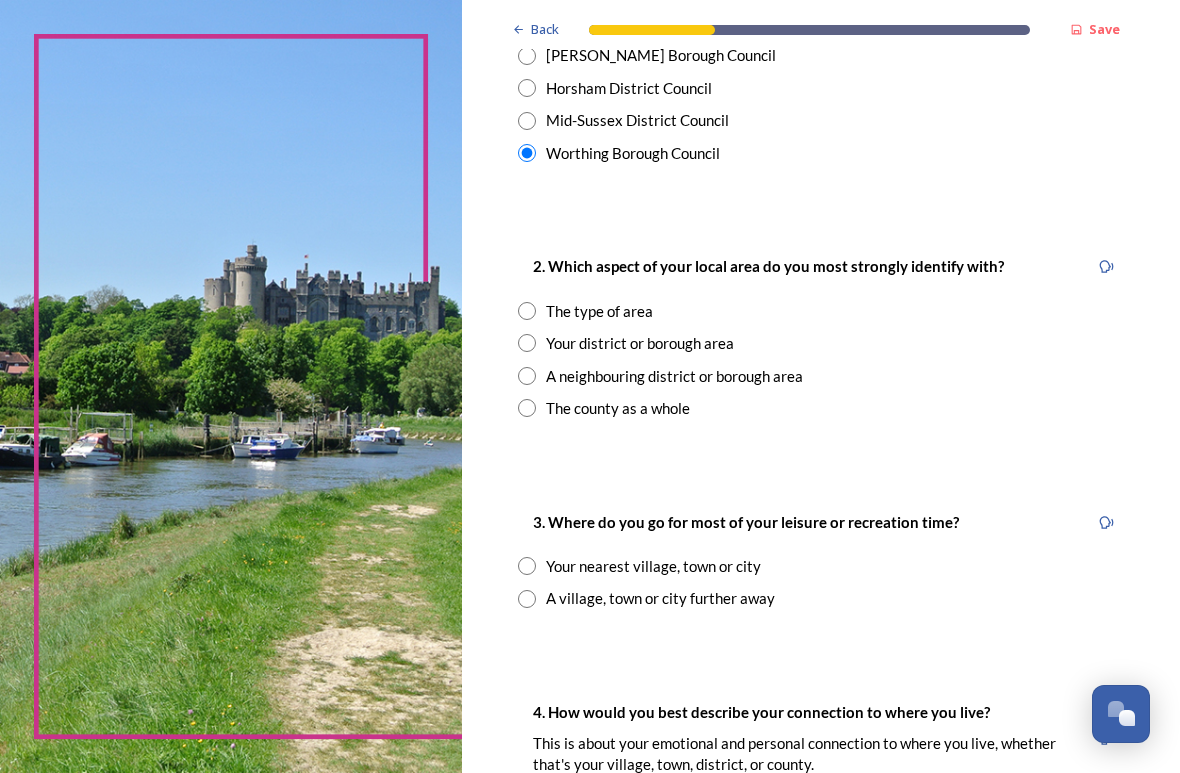 click on "A neighbouring district or borough area" at bounding box center [821, 376] 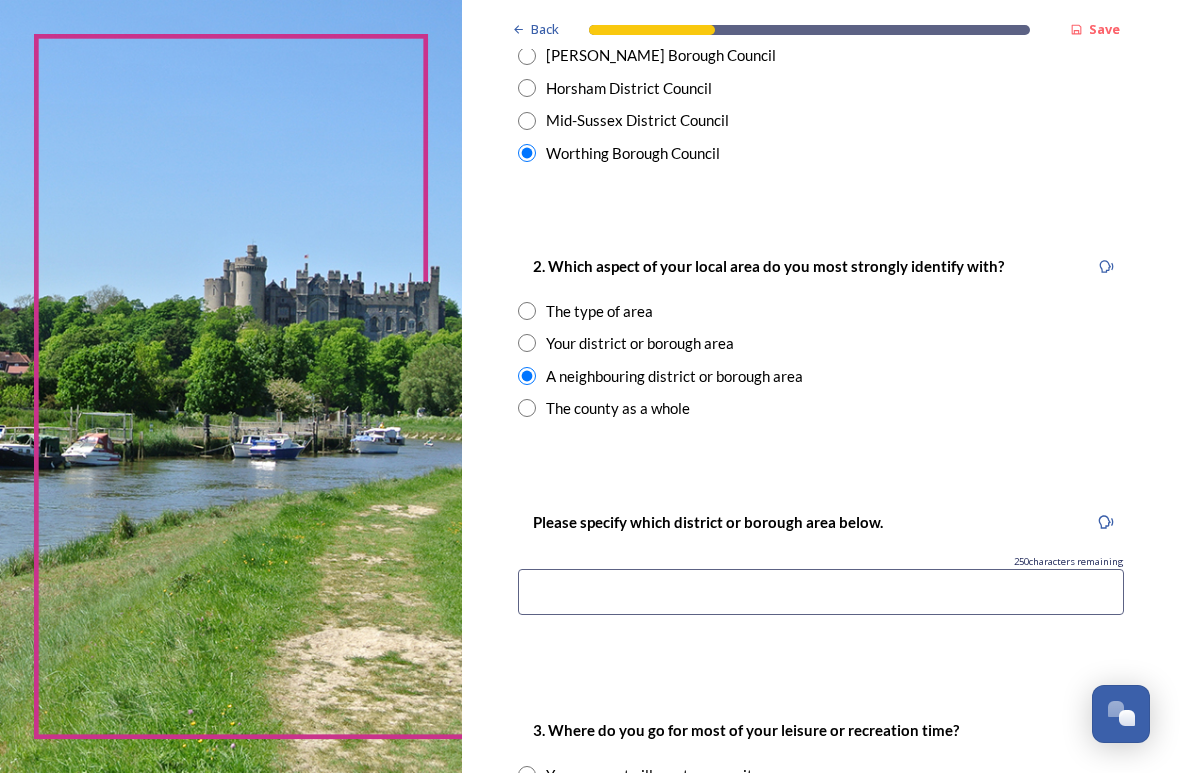 click at bounding box center (821, 592) 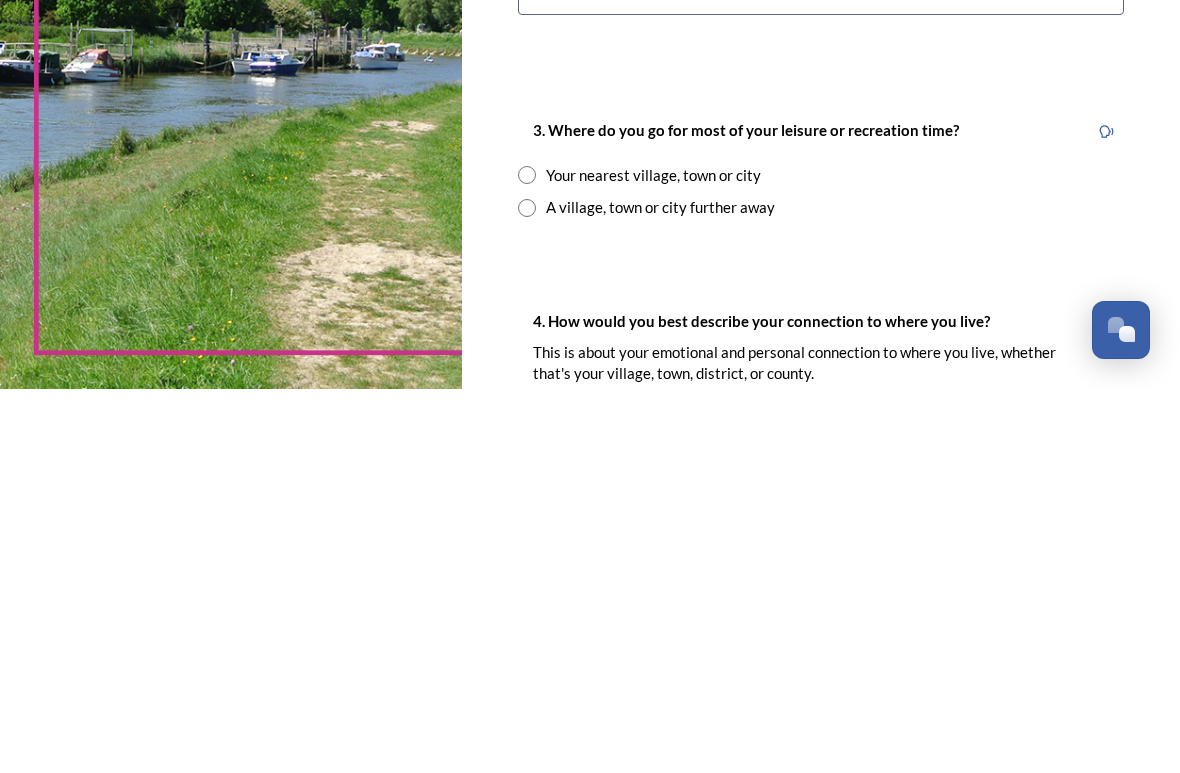 scroll, scrollTop: 915, scrollLeft: 0, axis: vertical 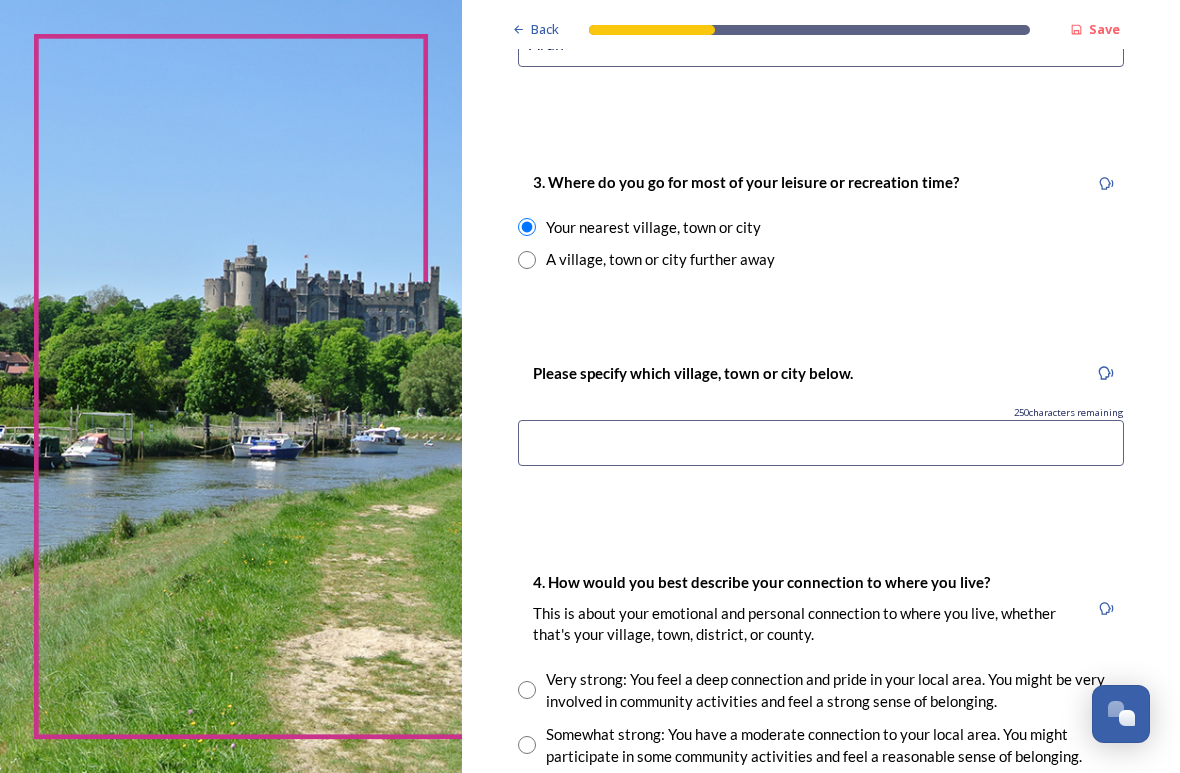 click at bounding box center (821, 443) 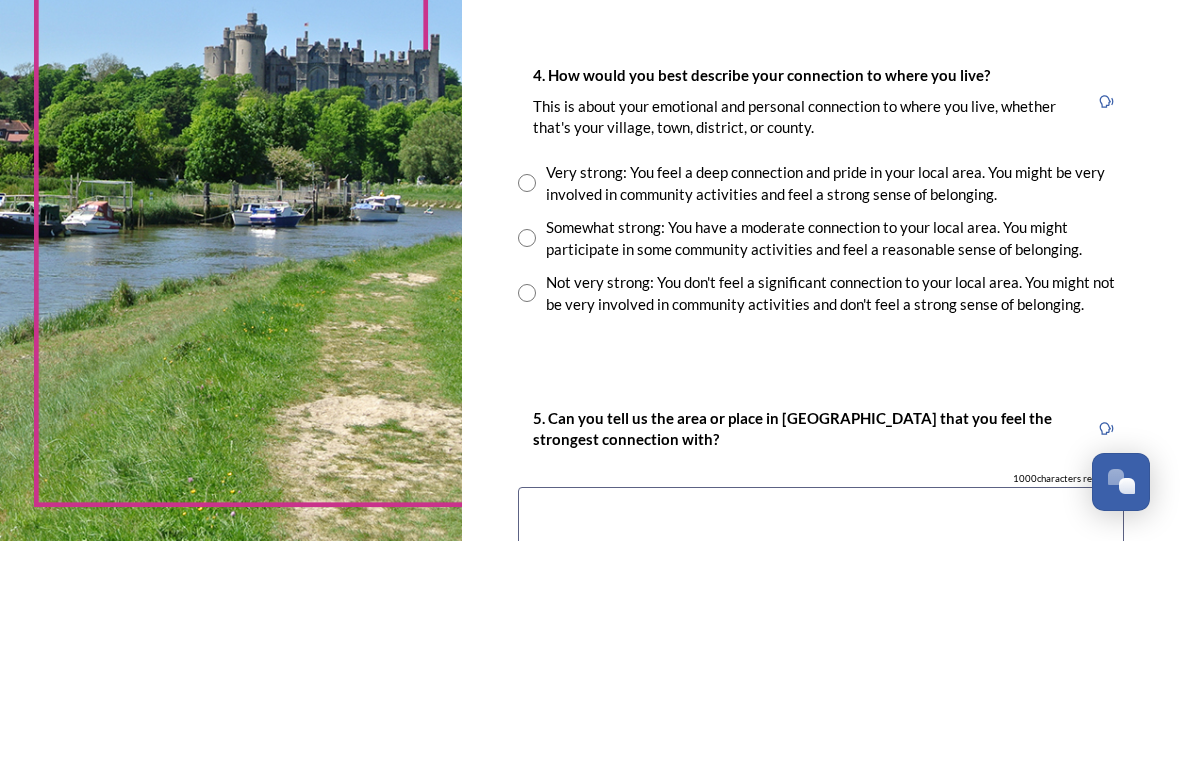 scroll, scrollTop: 1523, scrollLeft: 0, axis: vertical 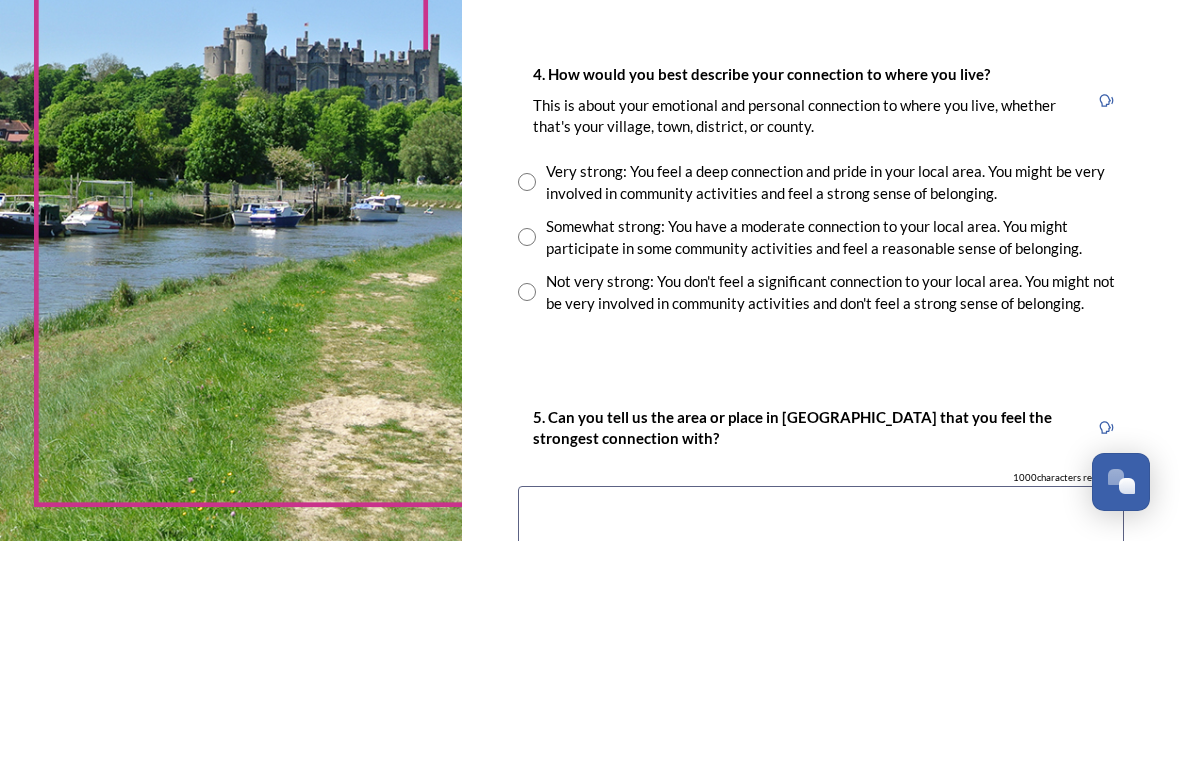 type on "Goring by Sea" 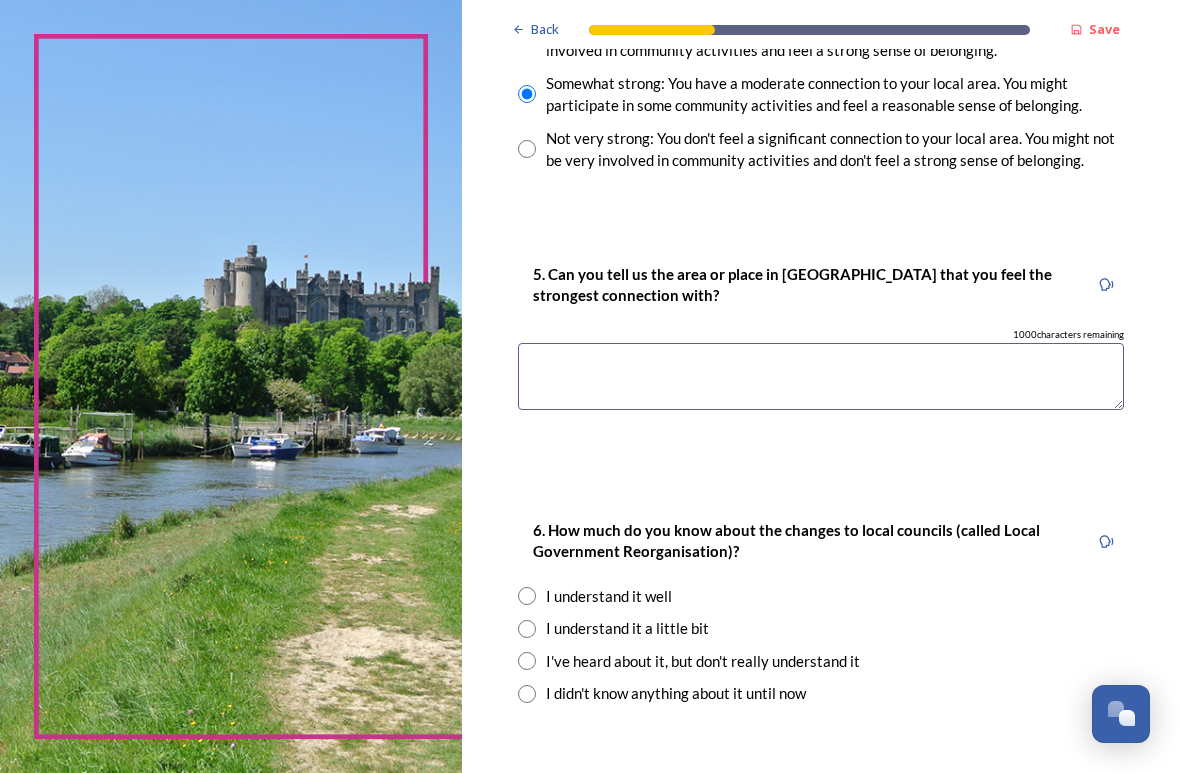 scroll, scrollTop: 1899, scrollLeft: 0, axis: vertical 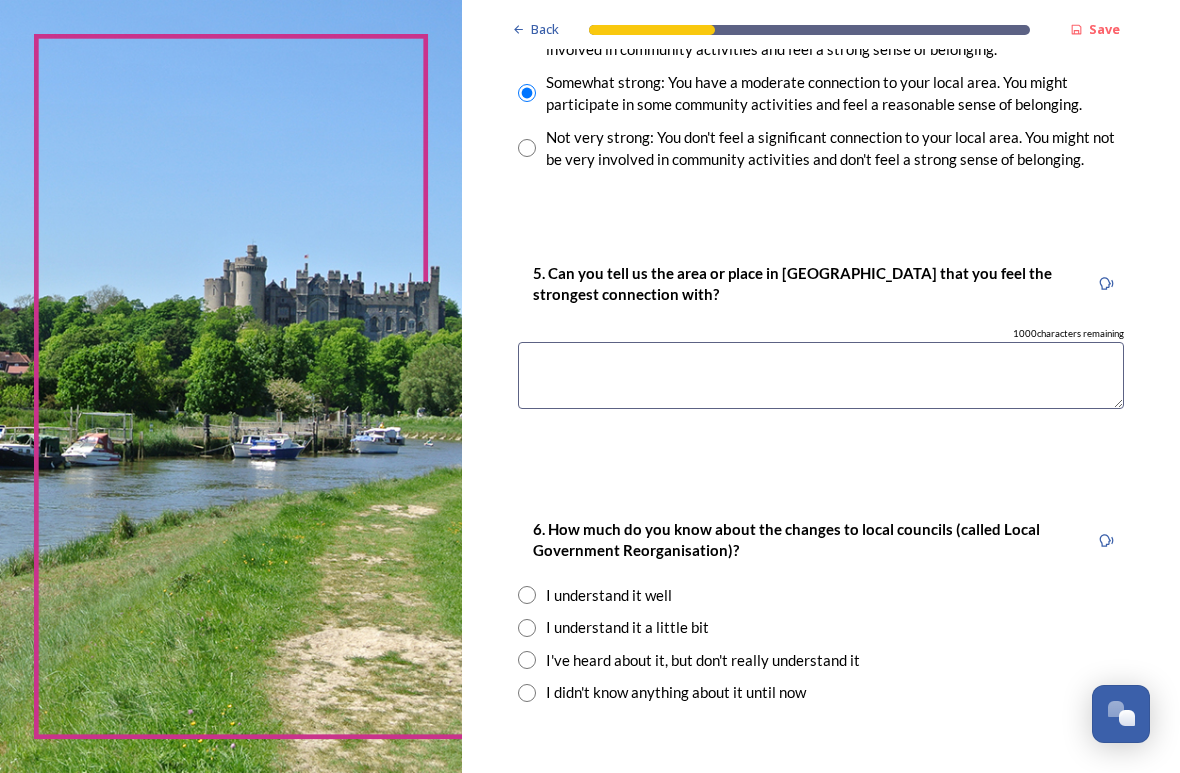 click at bounding box center [821, 375] 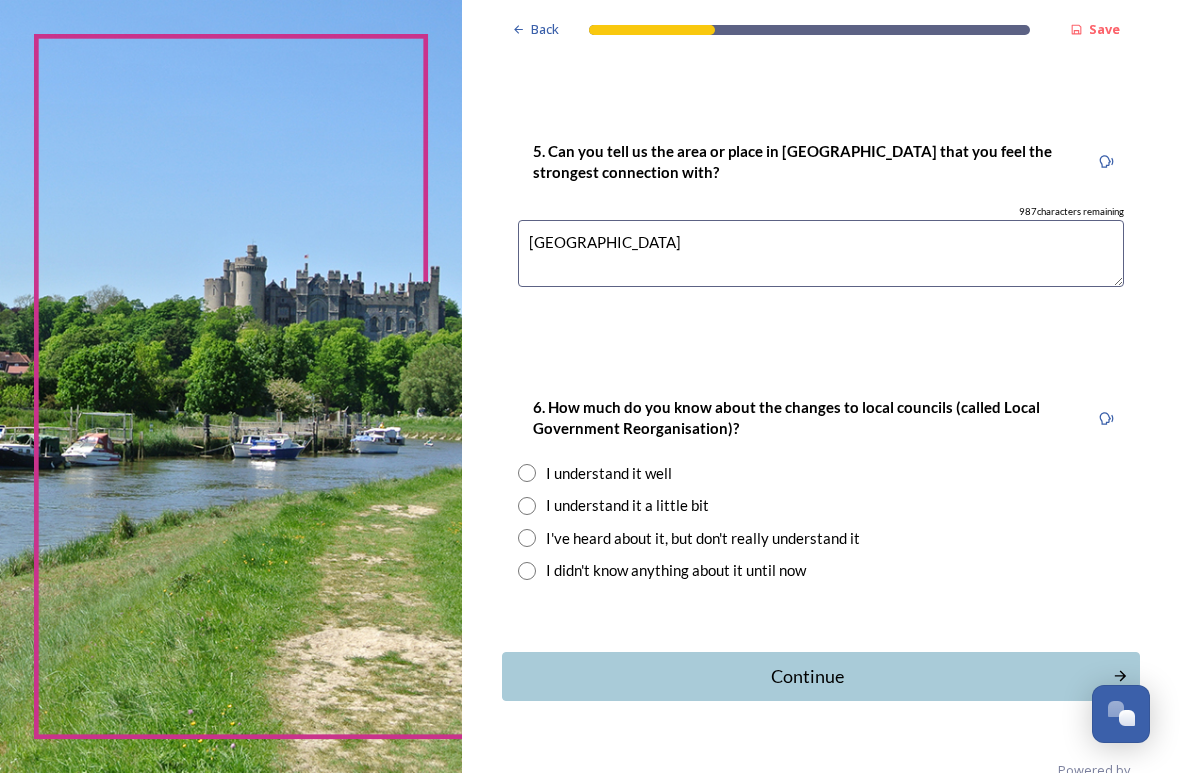 scroll, scrollTop: 2019, scrollLeft: 0, axis: vertical 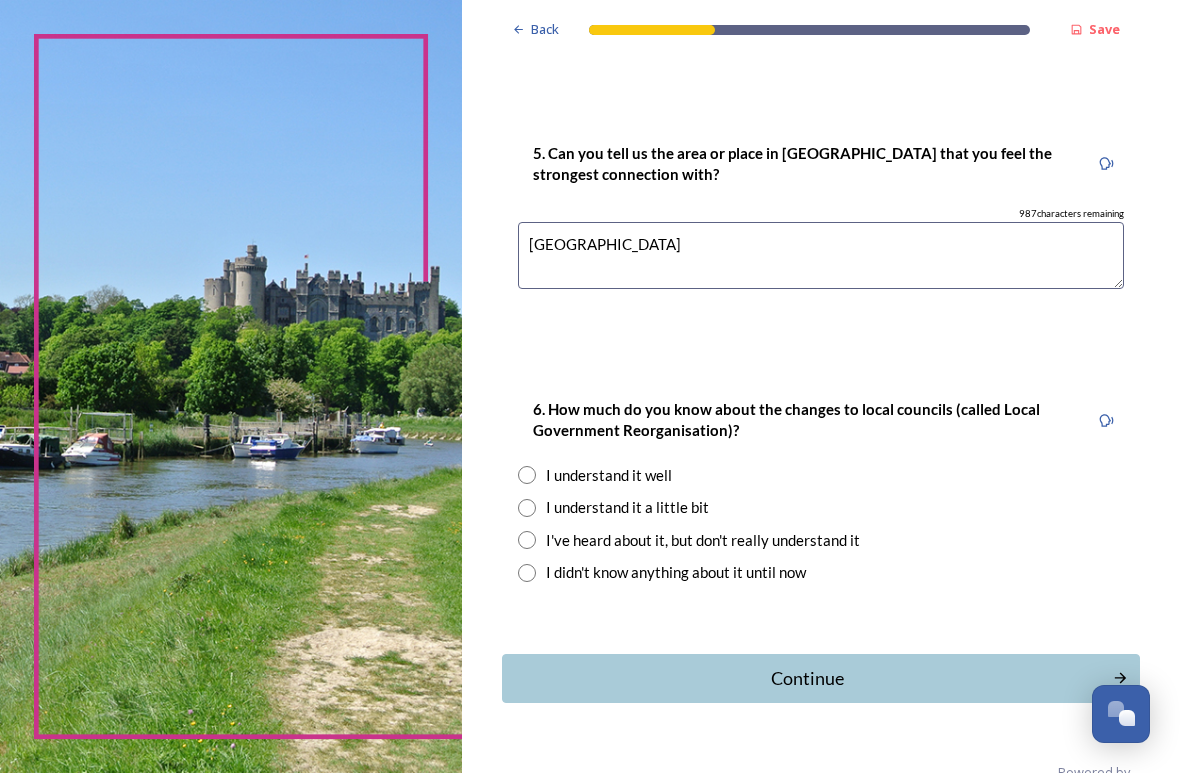 type on "Littlehampton" 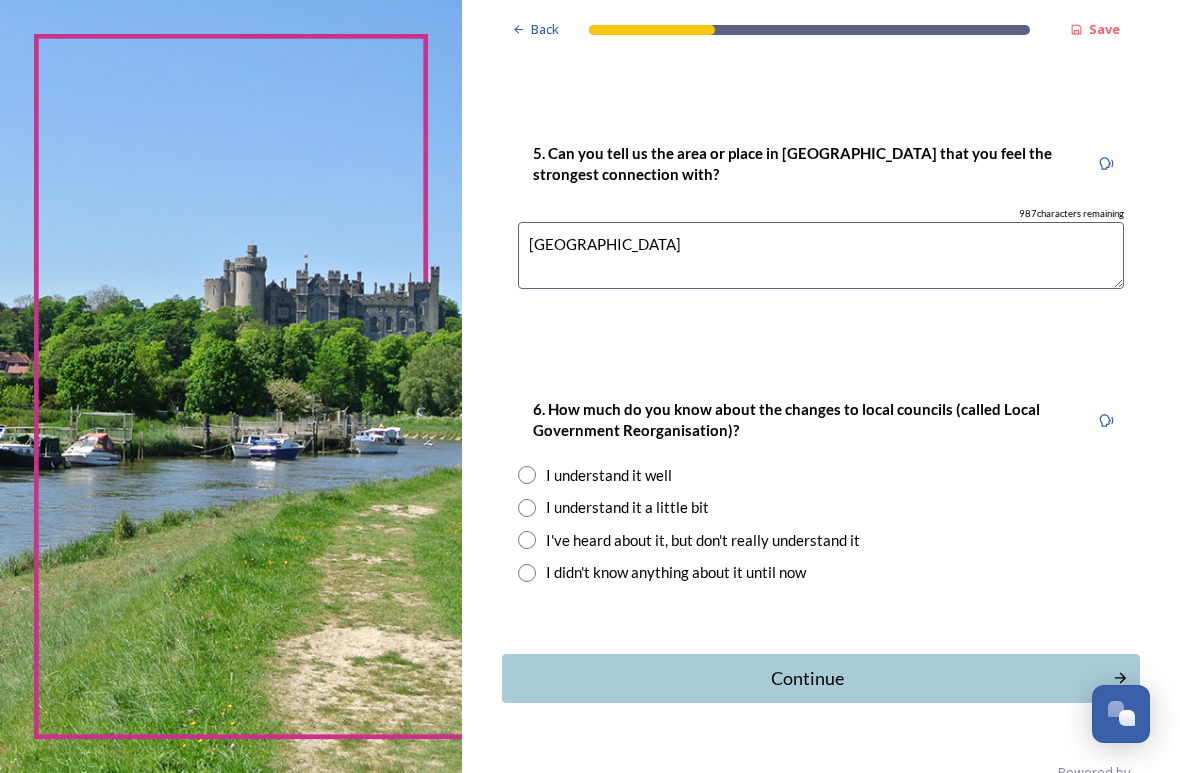 click at bounding box center (527, 508) 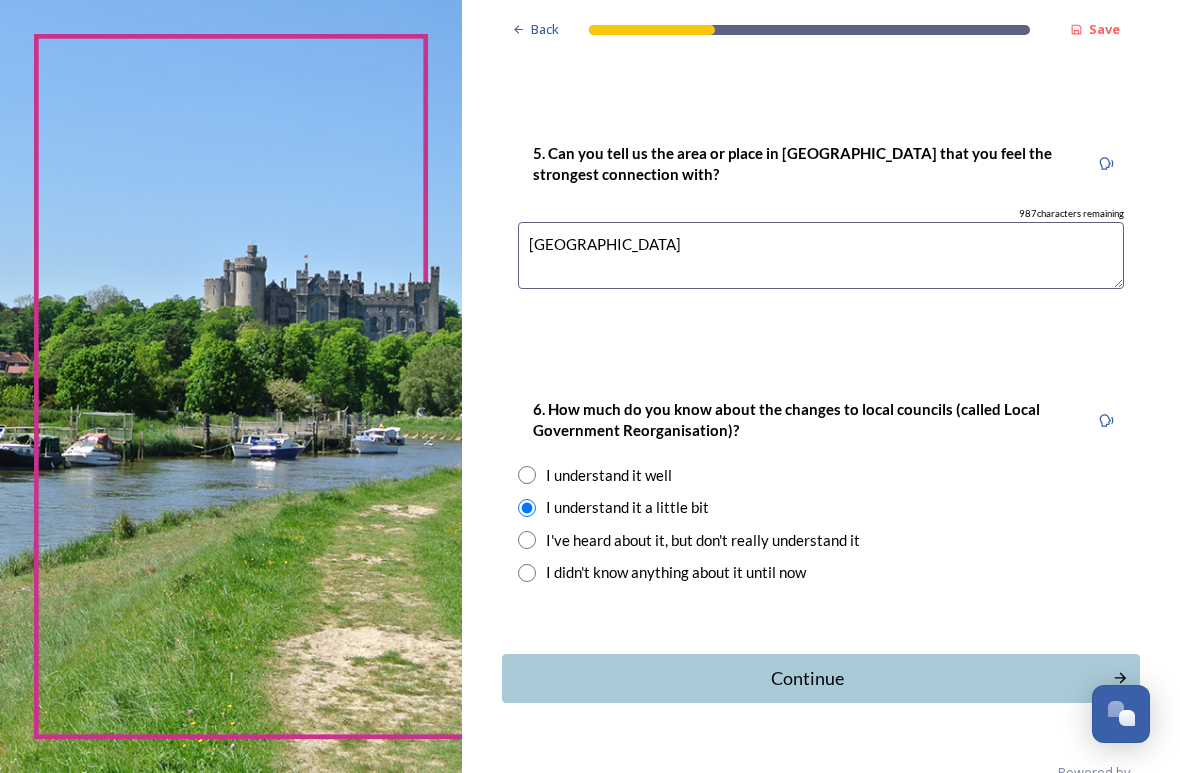 click on "Continue" at bounding box center (807, 678) 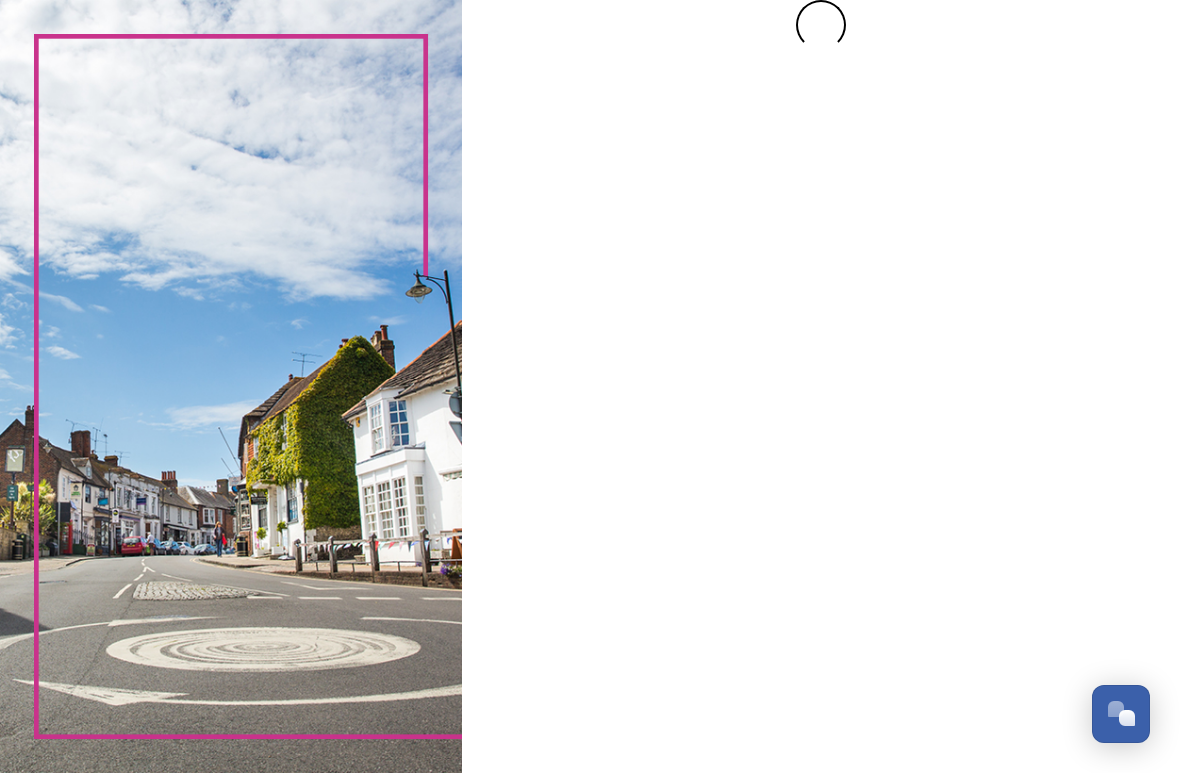 scroll, scrollTop: 0, scrollLeft: 0, axis: both 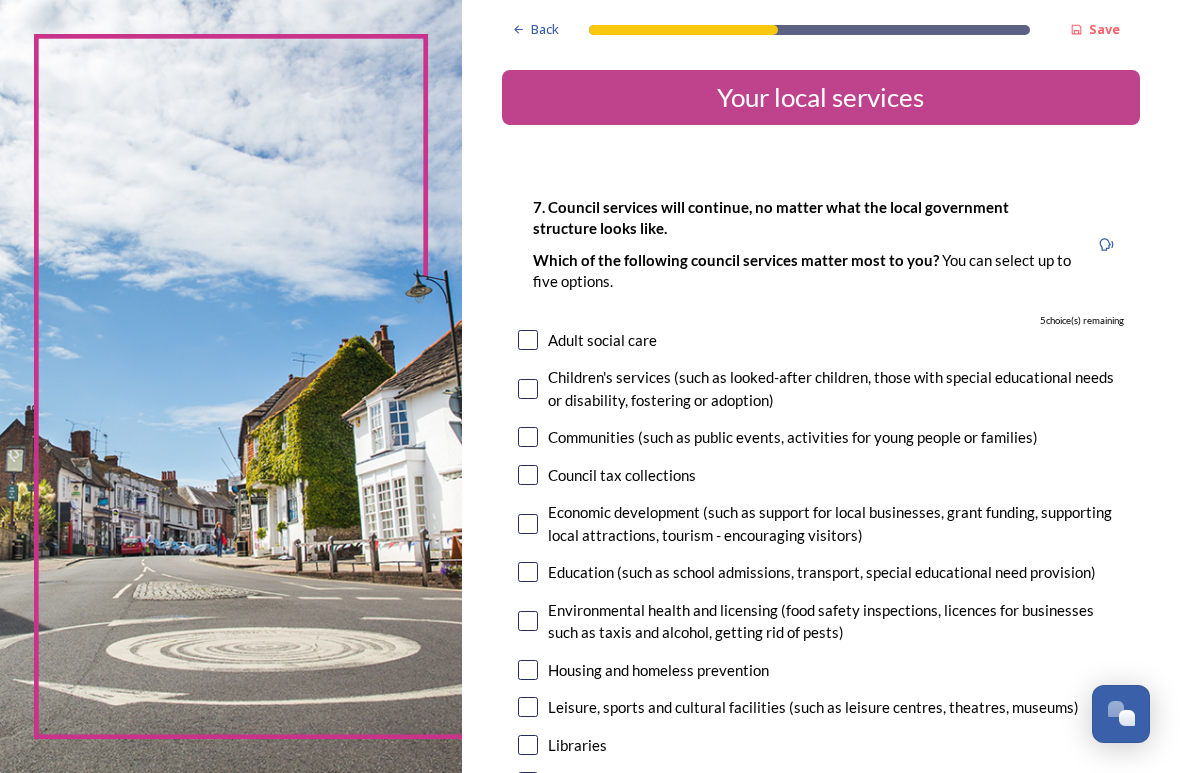 click at bounding box center (528, 340) 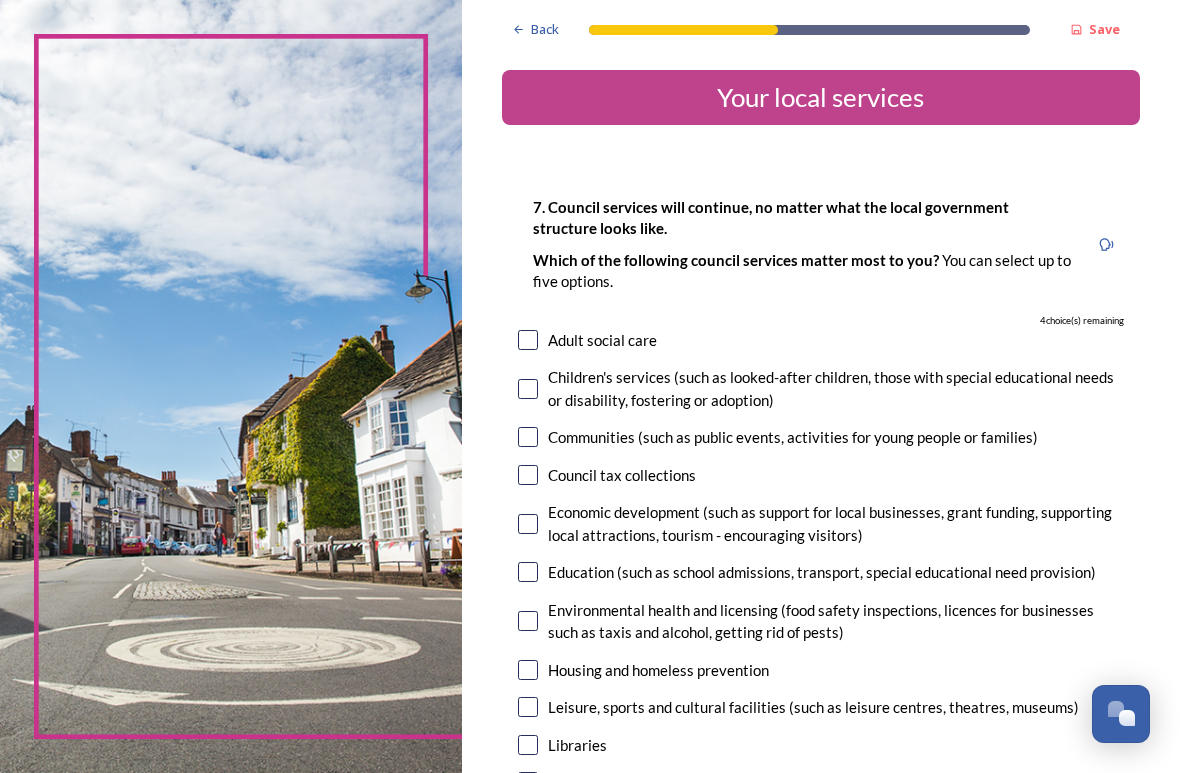checkbox on "true" 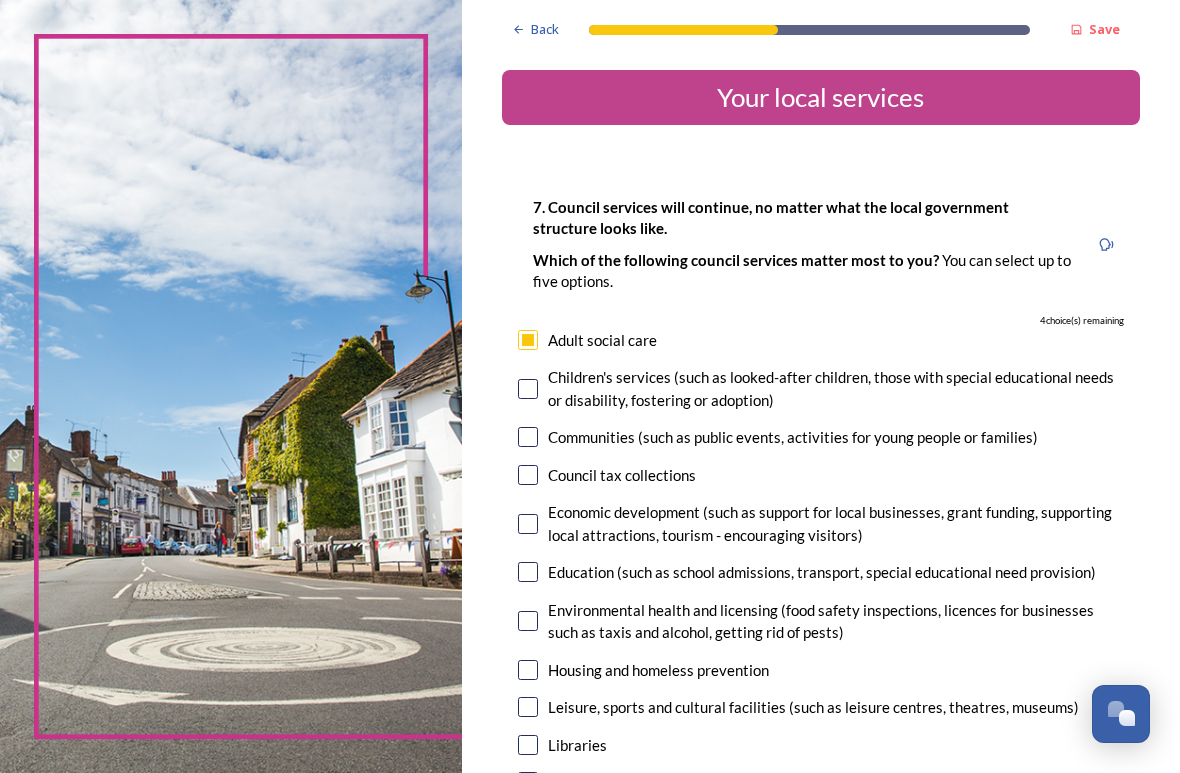 click at bounding box center [528, 389] 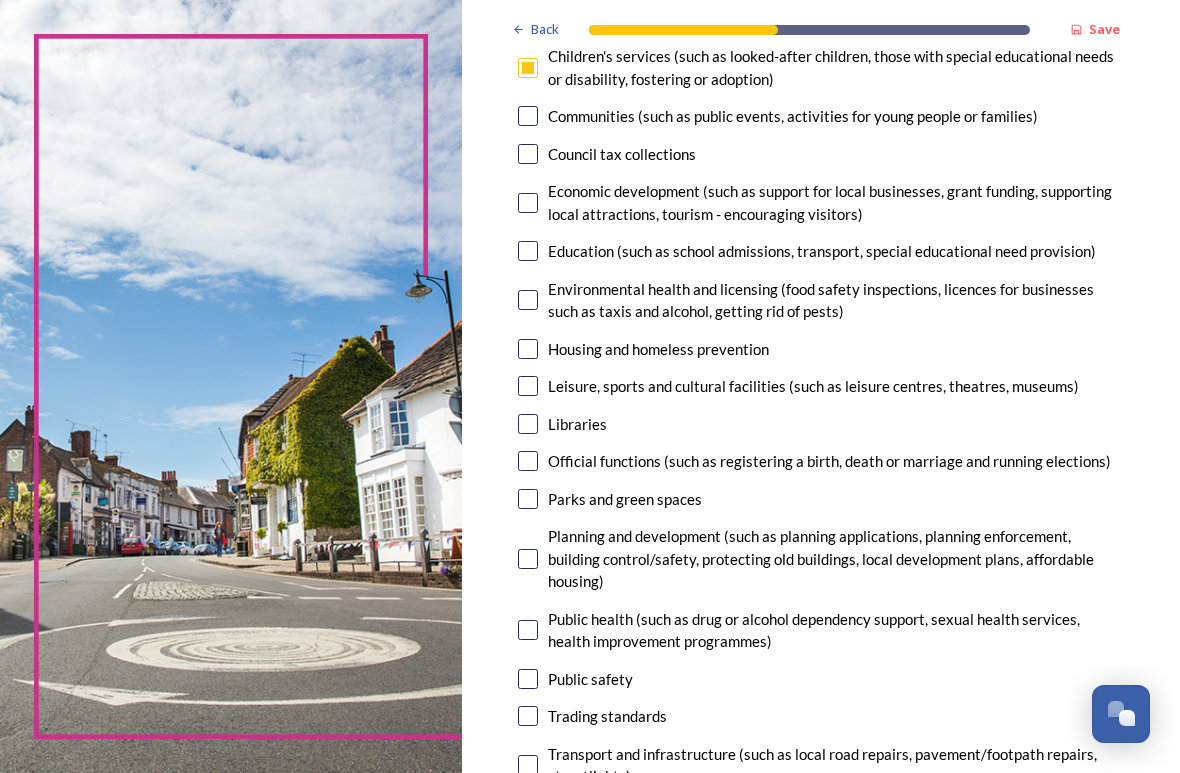 scroll, scrollTop: 322, scrollLeft: 0, axis: vertical 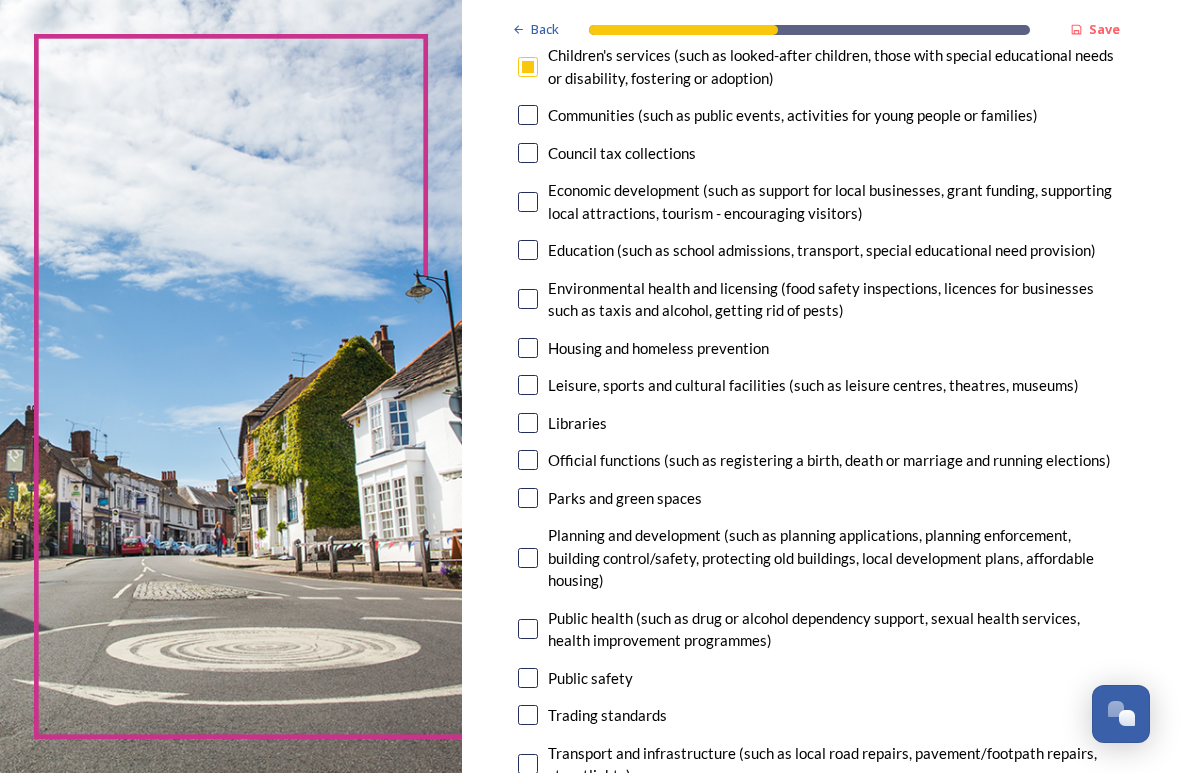 click at bounding box center (528, 250) 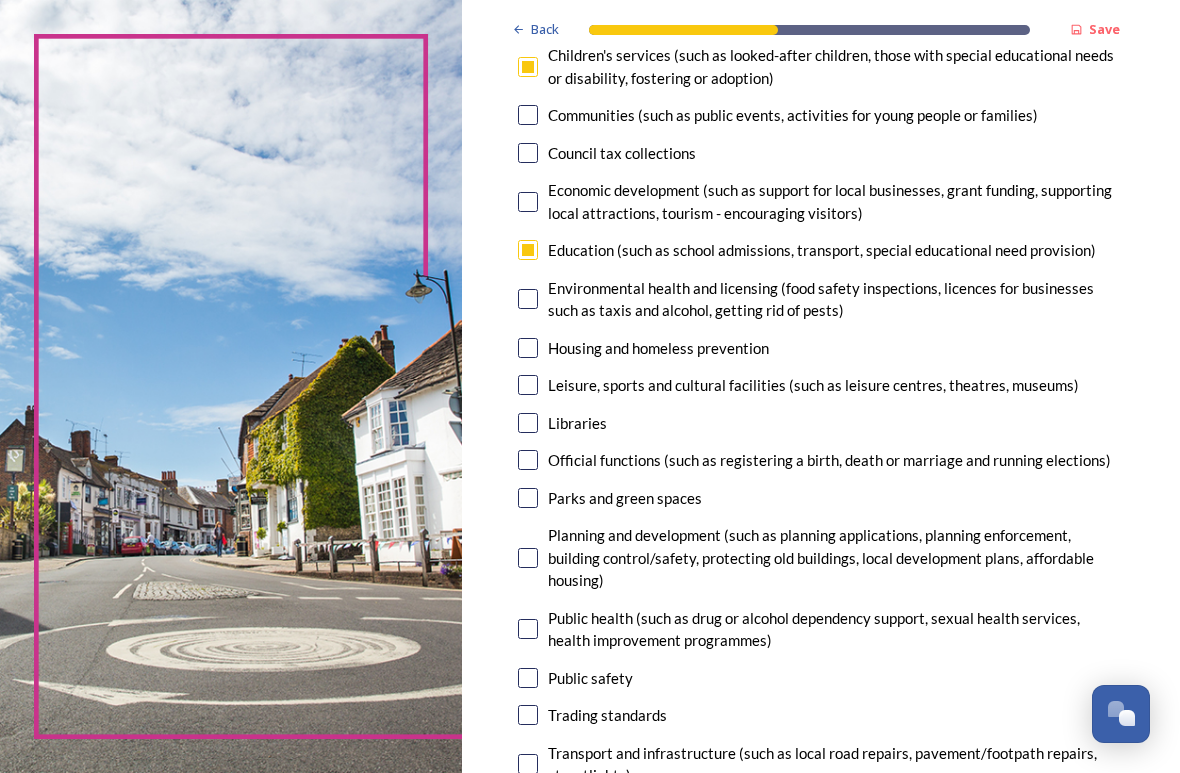 click at bounding box center [528, 423] 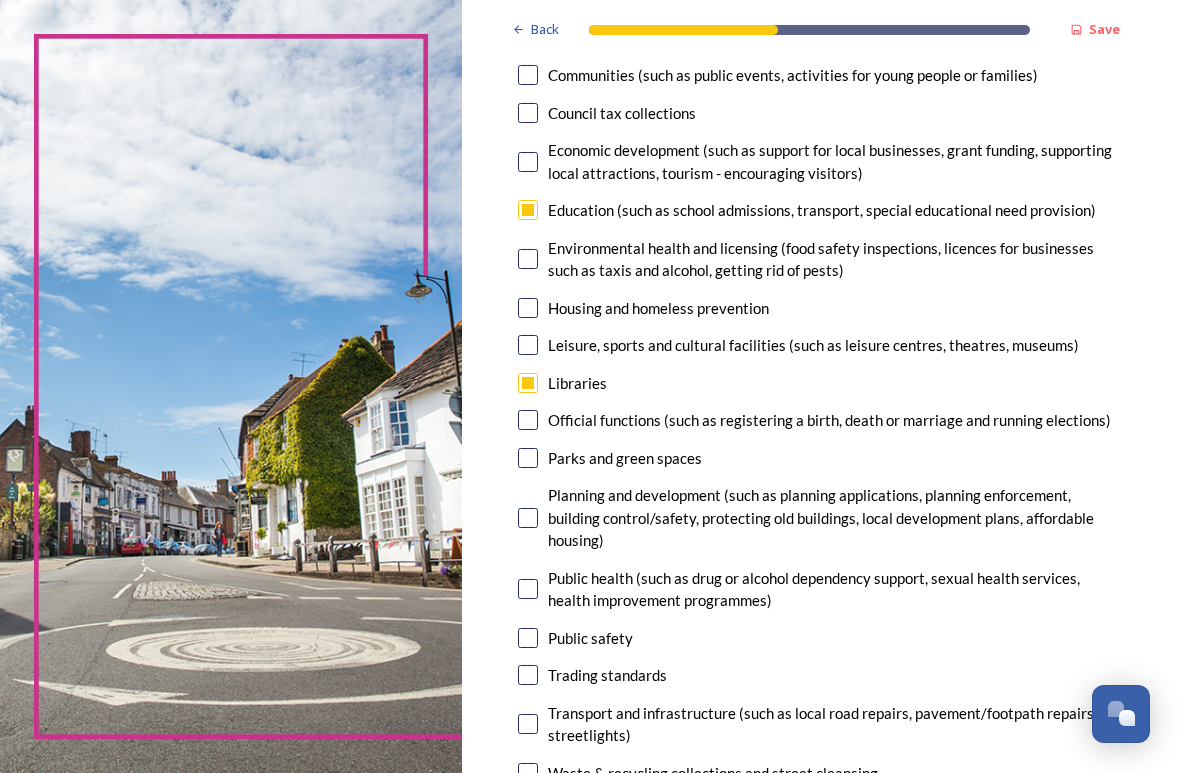 scroll, scrollTop: 364, scrollLeft: 0, axis: vertical 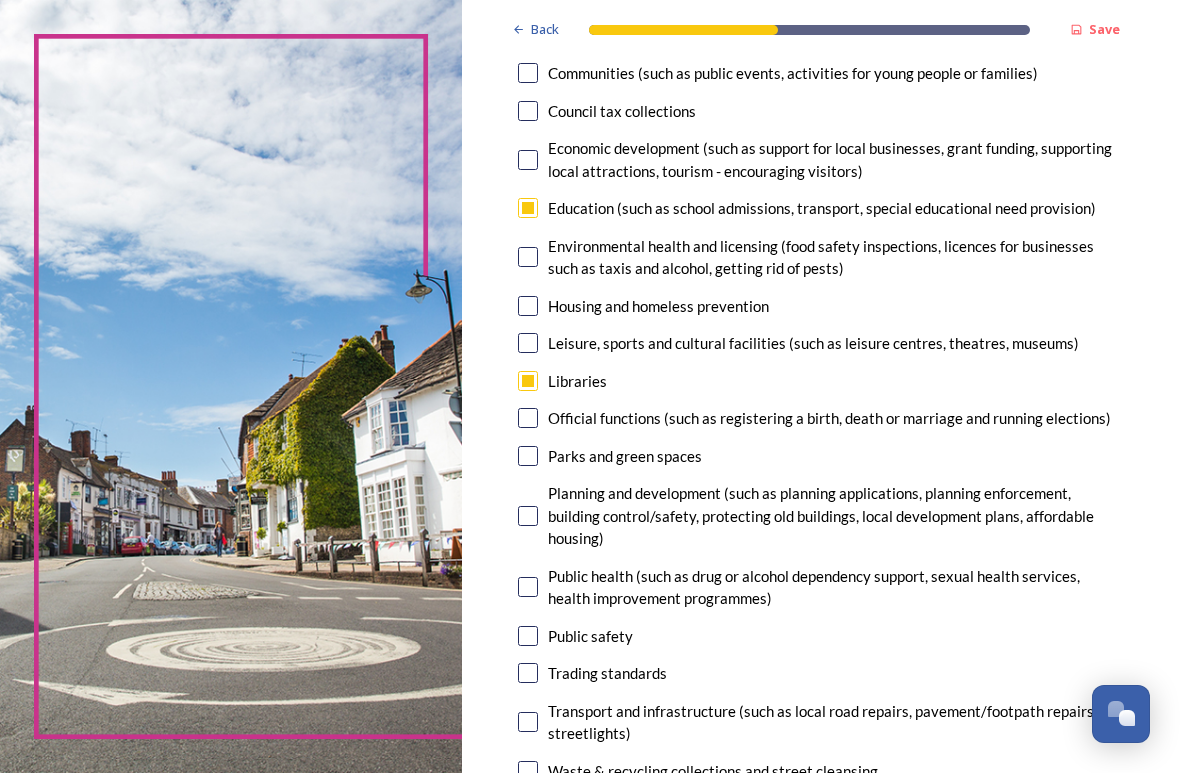 click at bounding box center (528, 306) 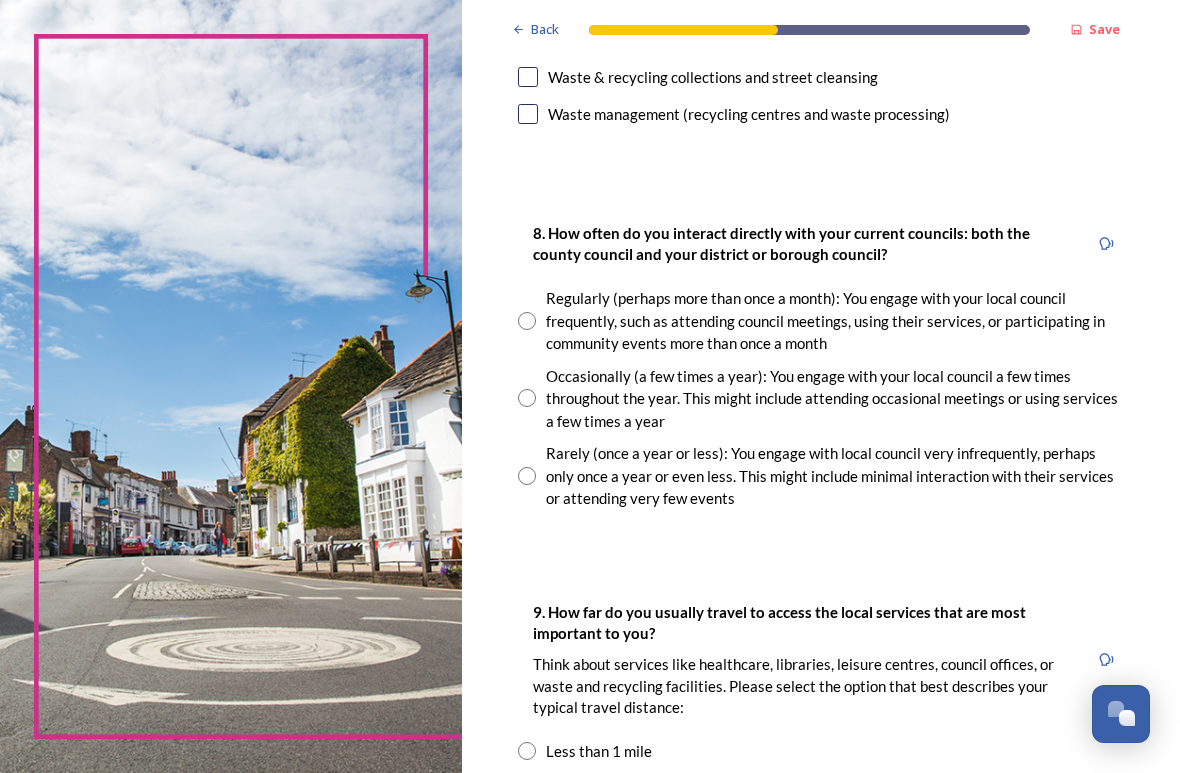 scroll, scrollTop: 1058, scrollLeft: 0, axis: vertical 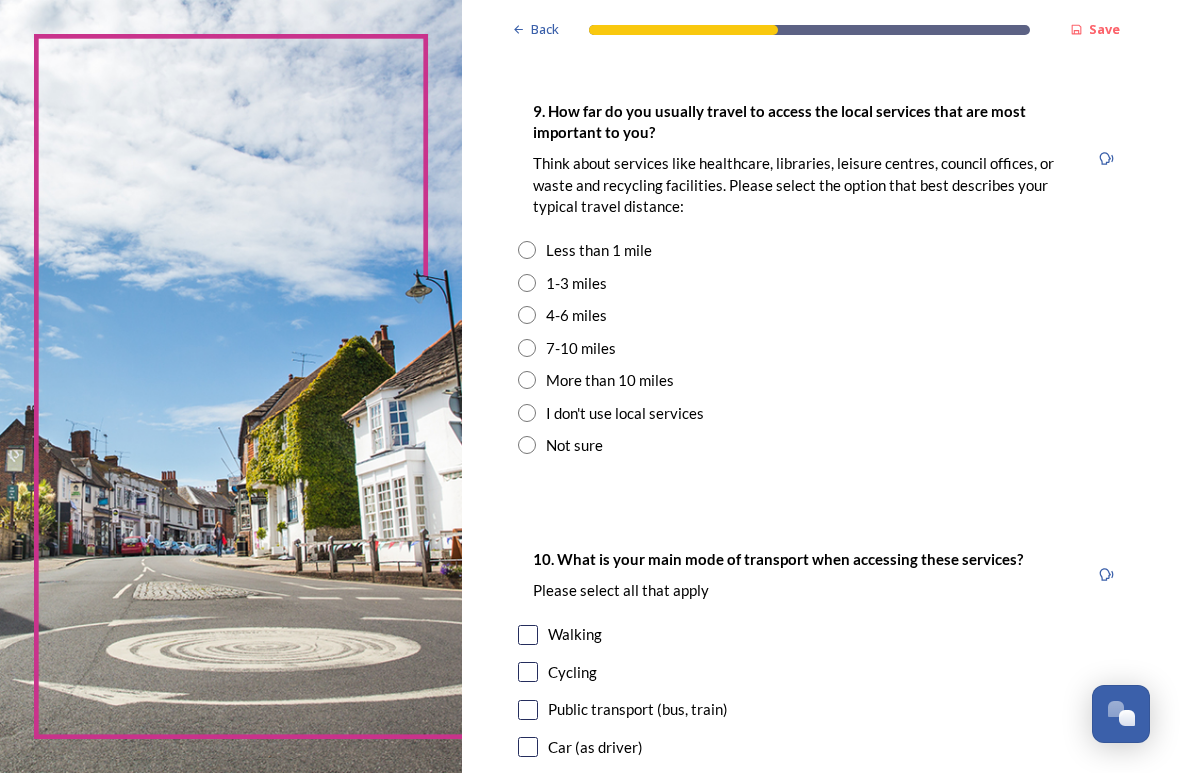 click at bounding box center (527, 315) 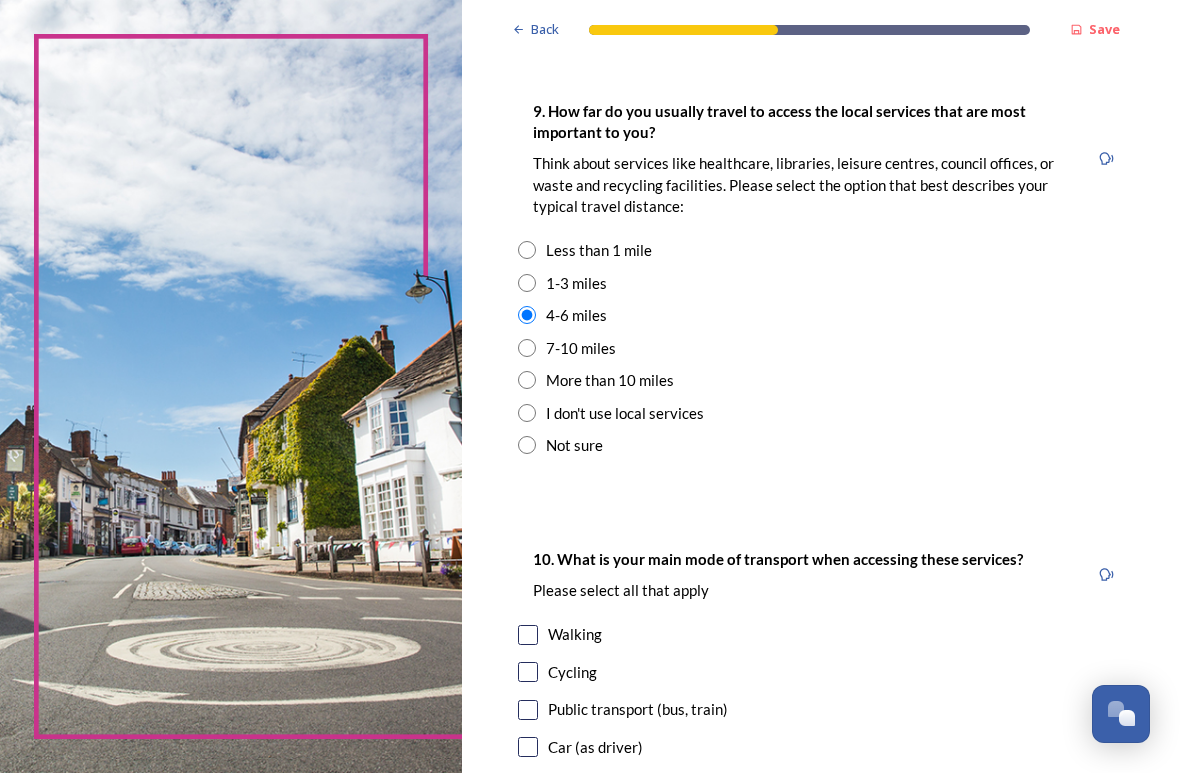 click at bounding box center [527, 283] 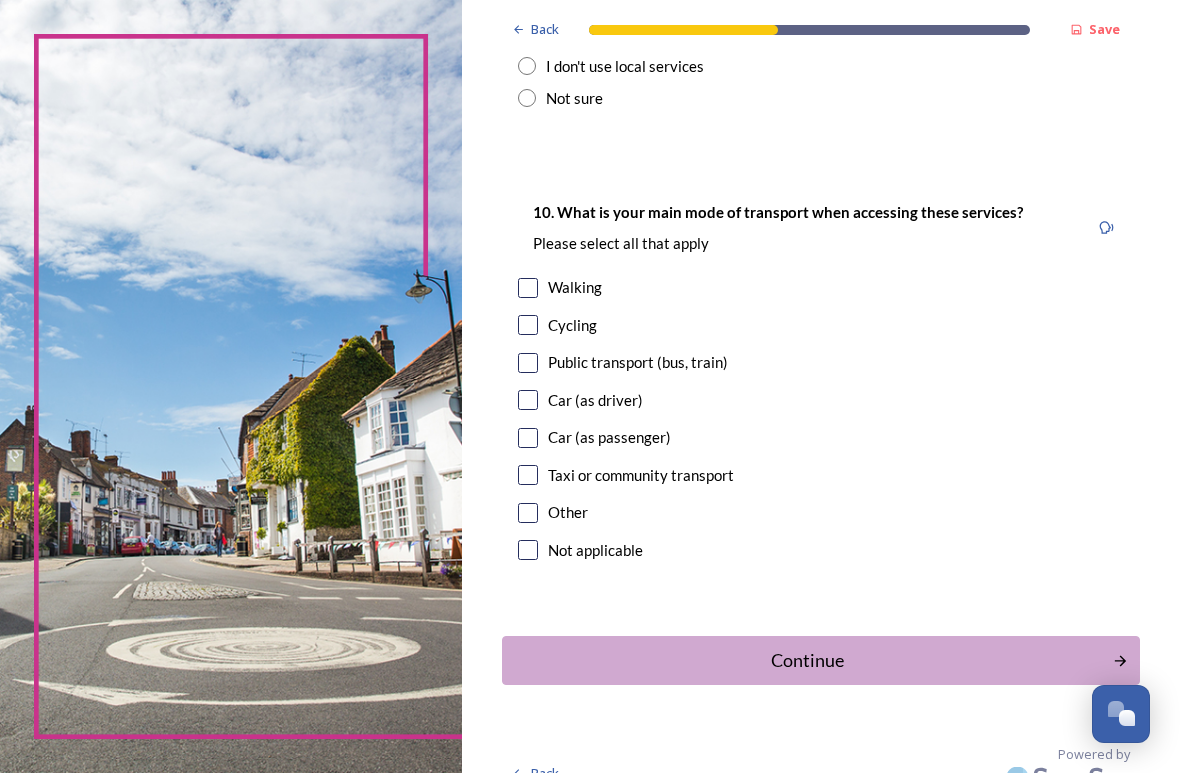 scroll, scrollTop: 1904, scrollLeft: 0, axis: vertical 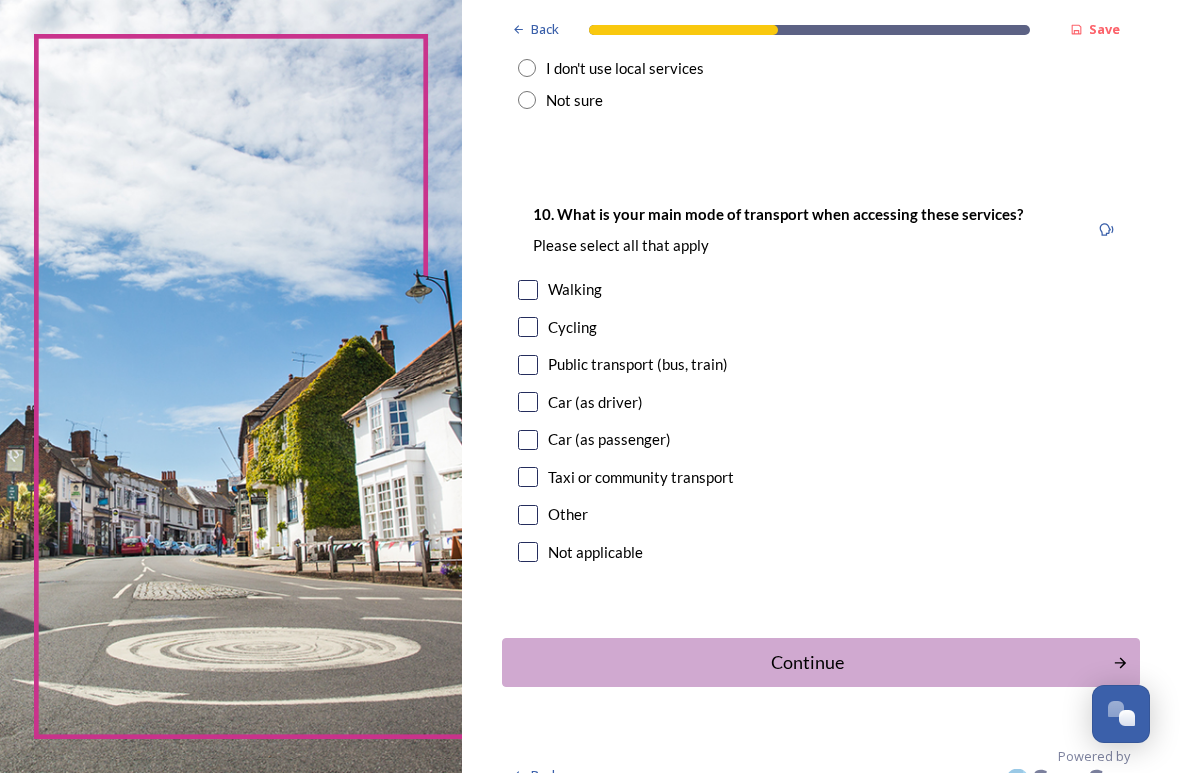 click at bounding box center [528, 402] 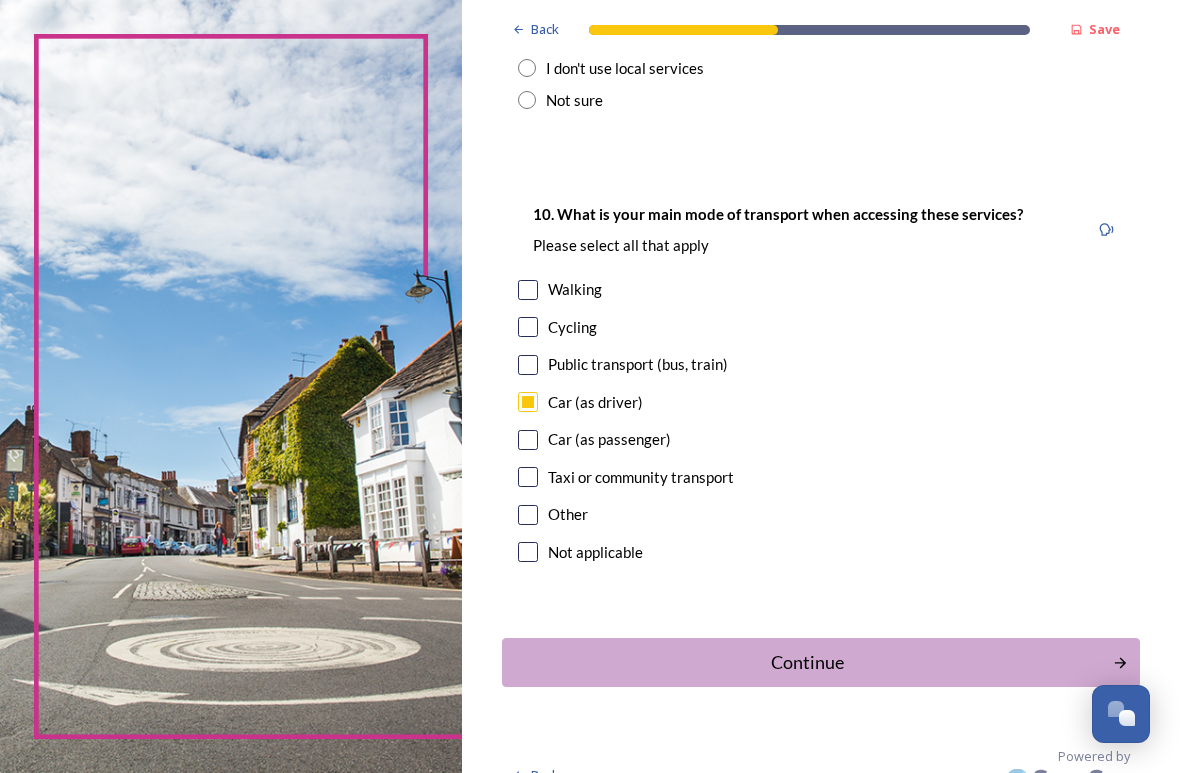click at bounding box center [528, 365] 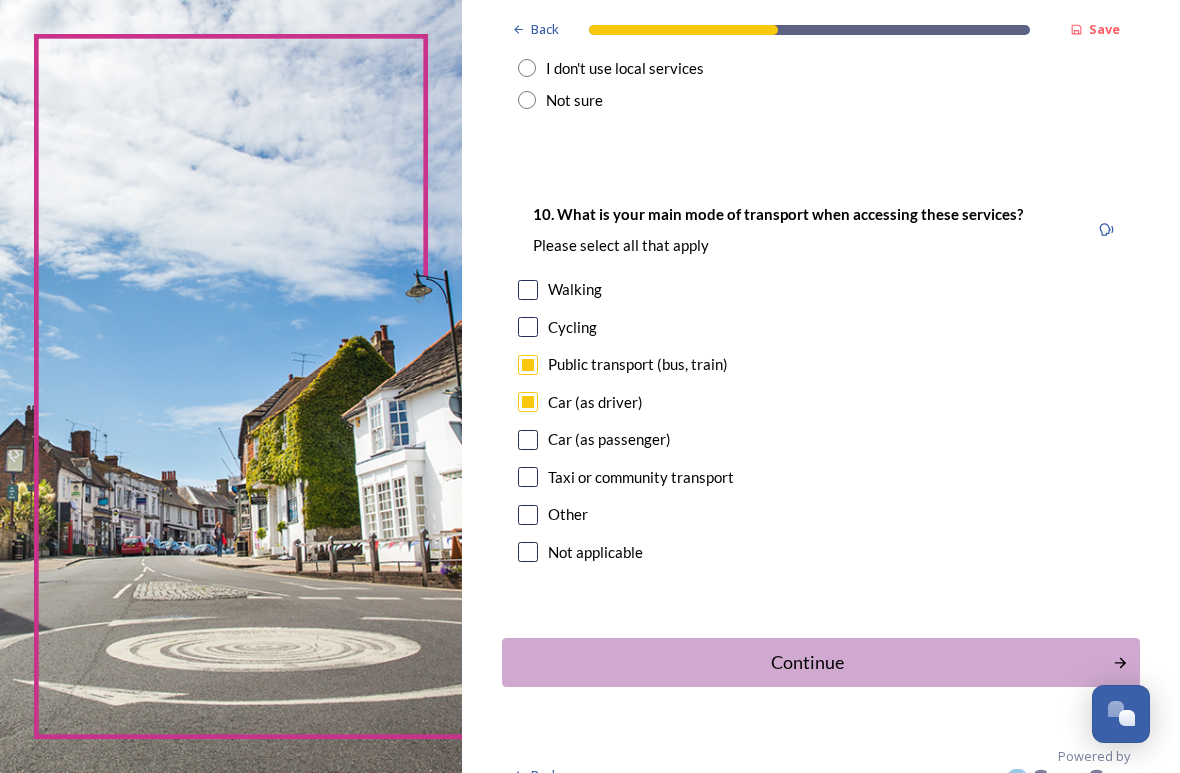 click on "Continue" at bounding box center [807, 662] 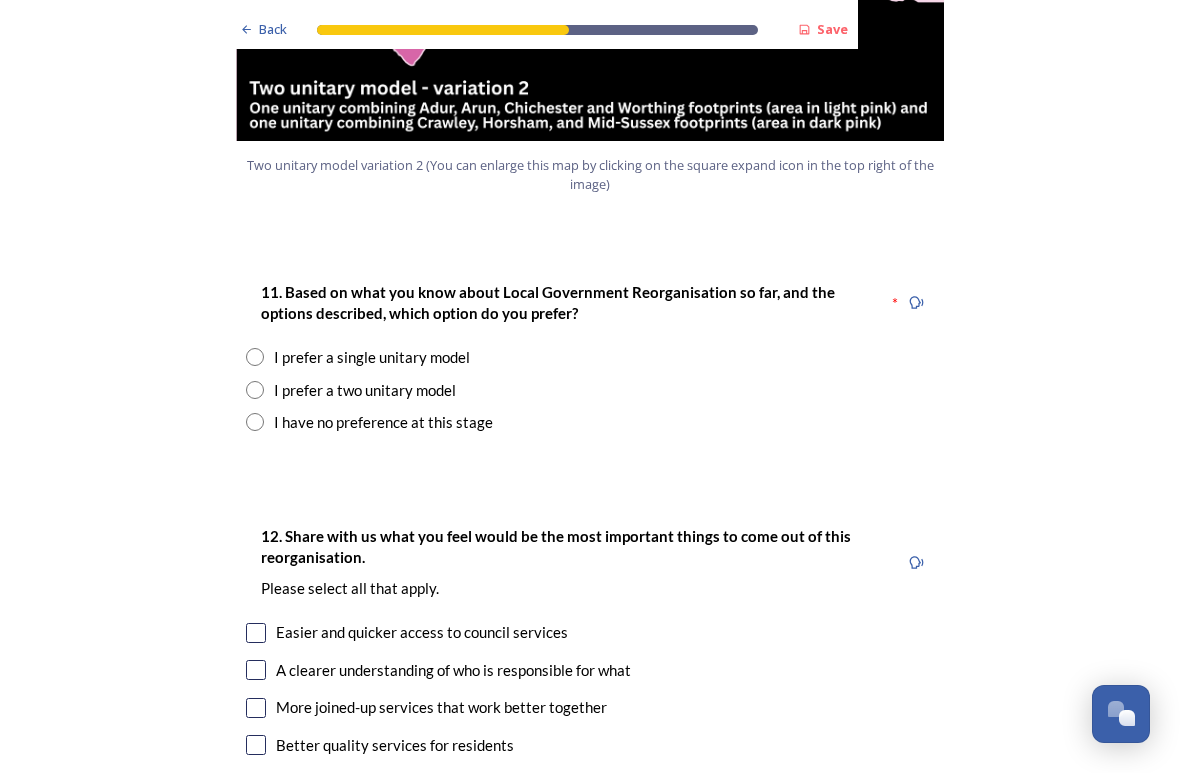 scroll, scrollTop: 2518, scrollLeft: 0, axis: vertical 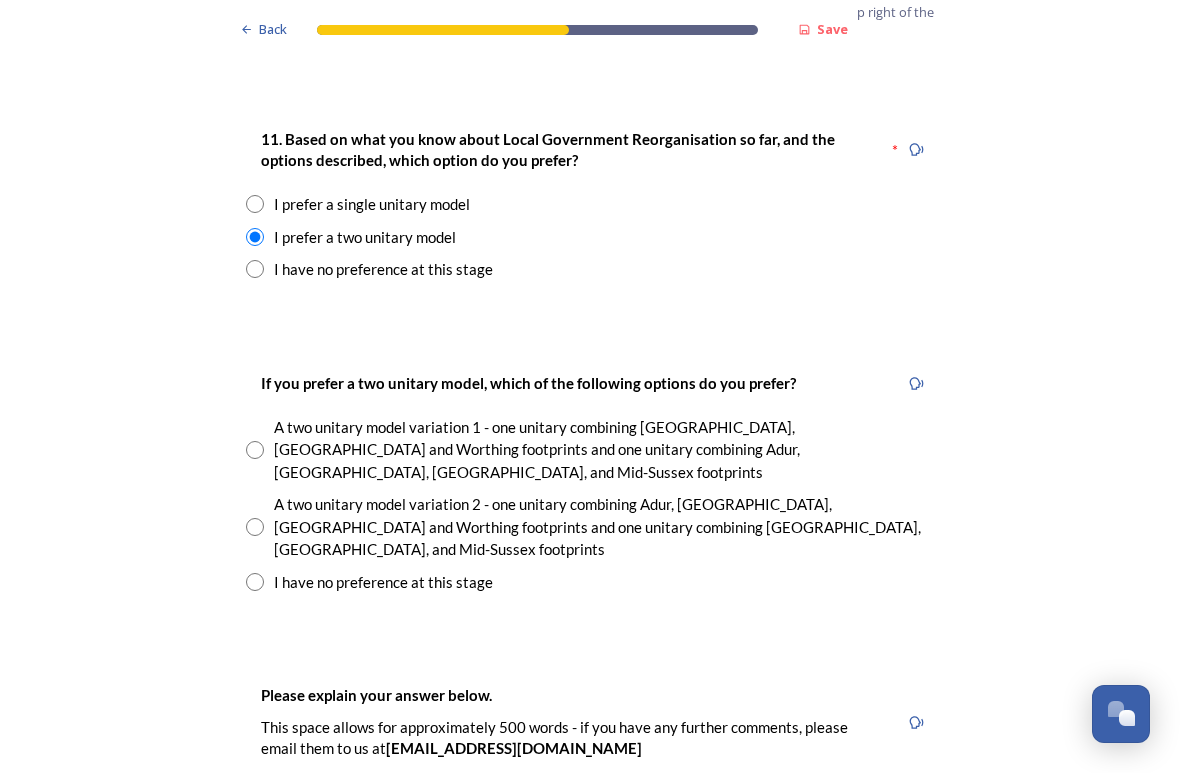 click on "I prefer a single unitary model" at bounding box center [590, 204] 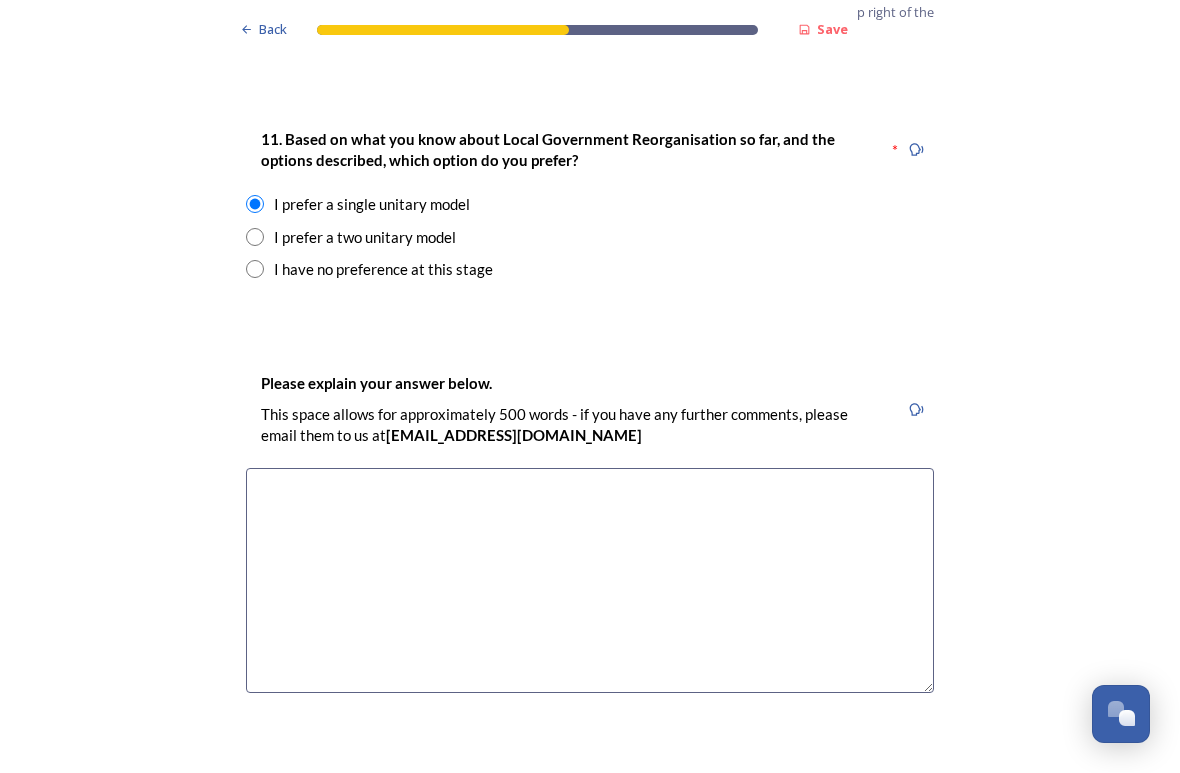 click at bounding box center (590, 580) 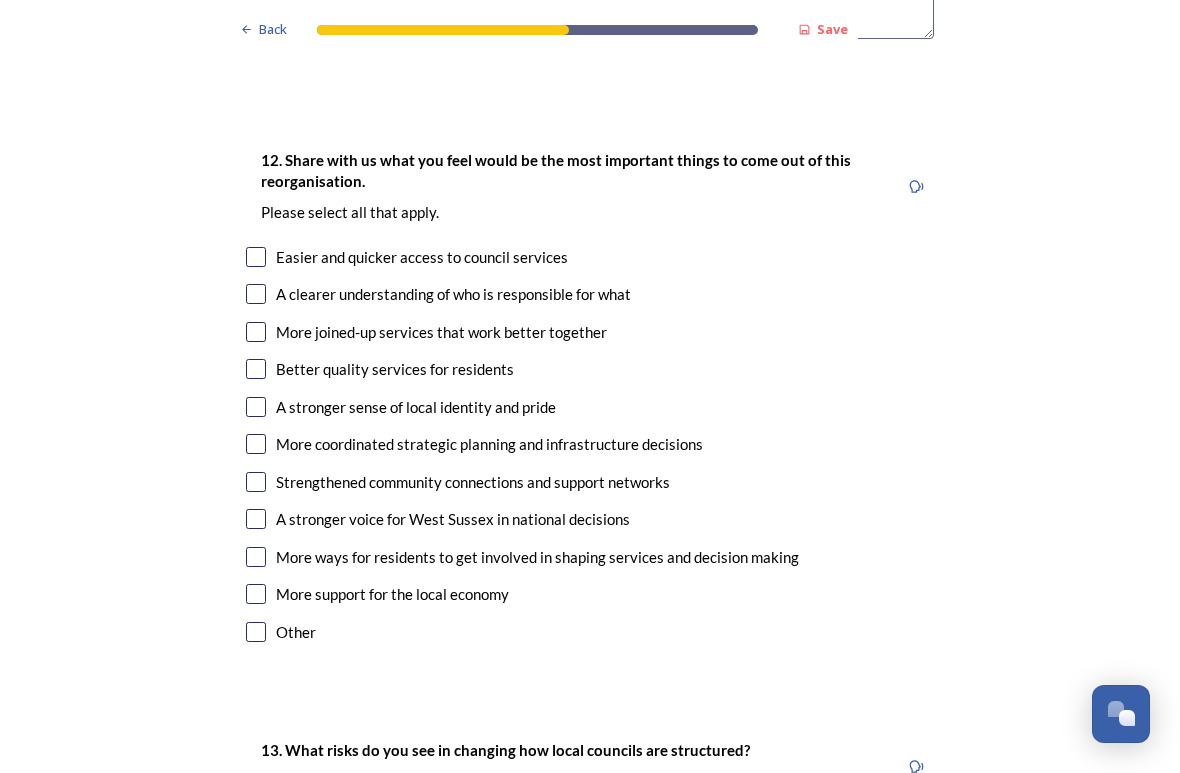 scroll, scrollTop: 3327, scrollLeft: 0, axis: vertical 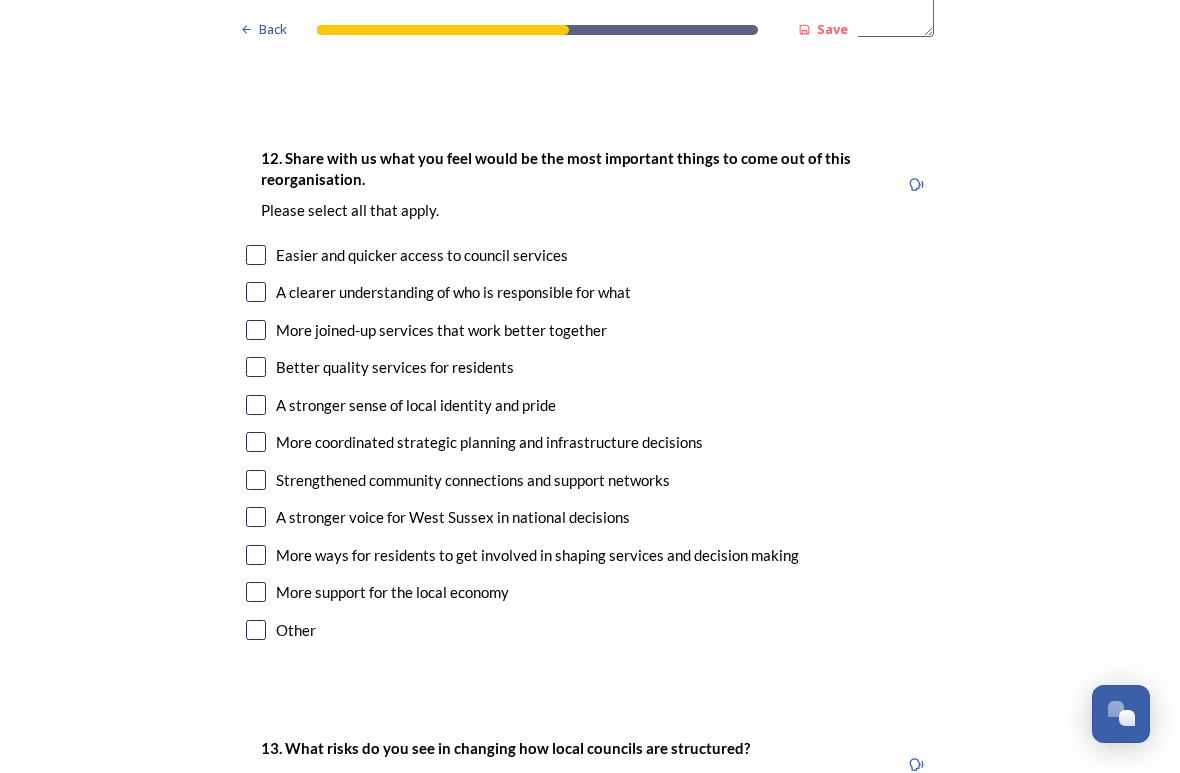 type on "I think it will split the county and possibly lead to confusion if we invent new council areas. It would also incur extra costs, which the residents will have to fund. If this move goes ahead it has to be as a unified county area." 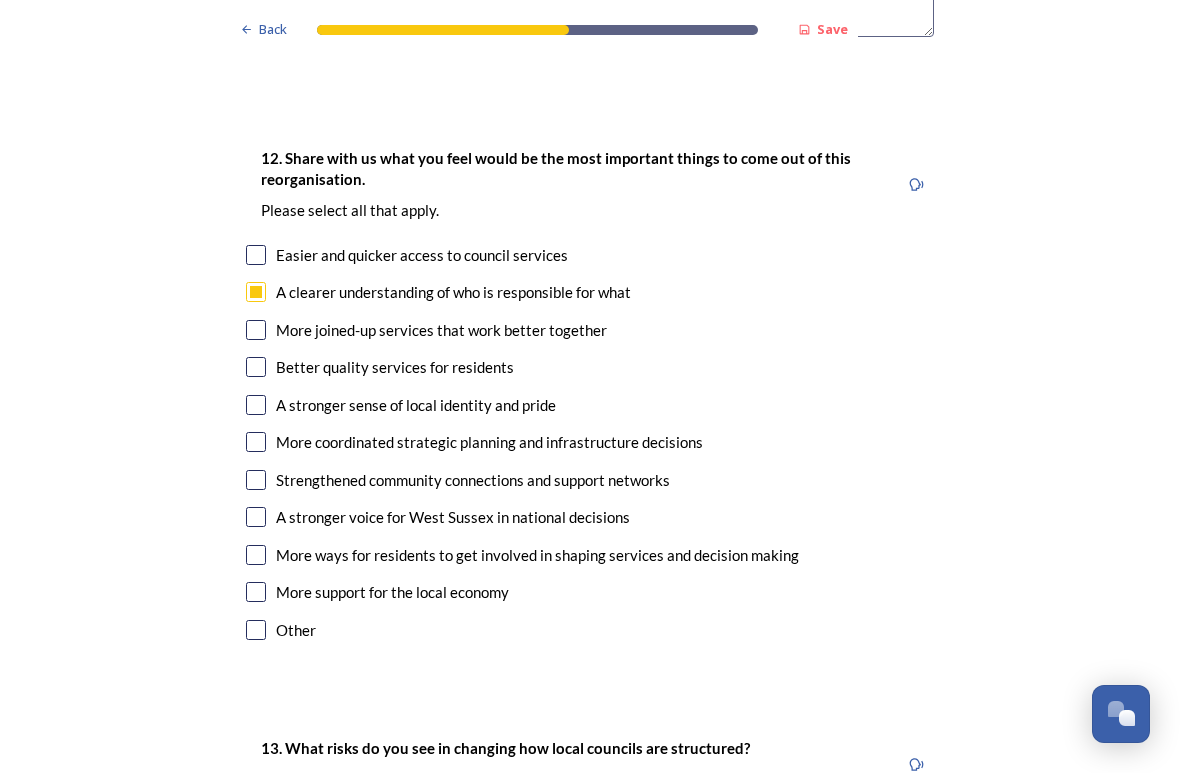 click at bounding box center (256, 330) 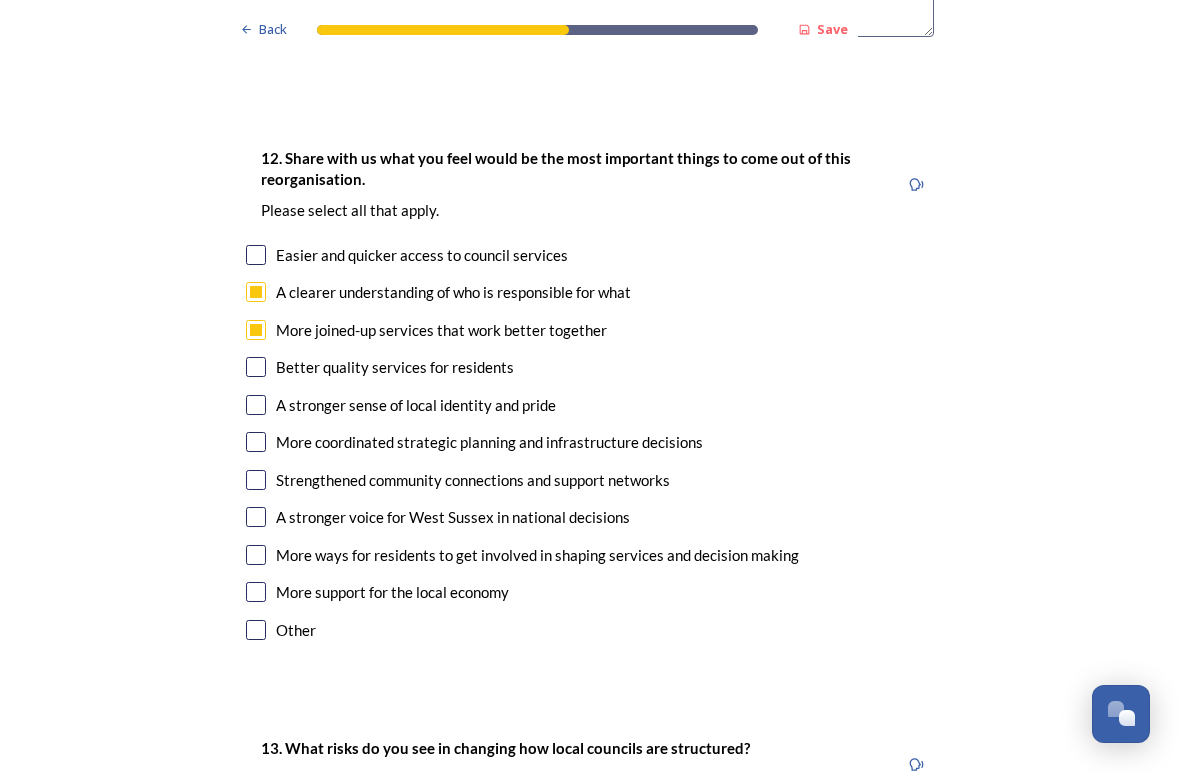 click at bounding box center [256, 367] 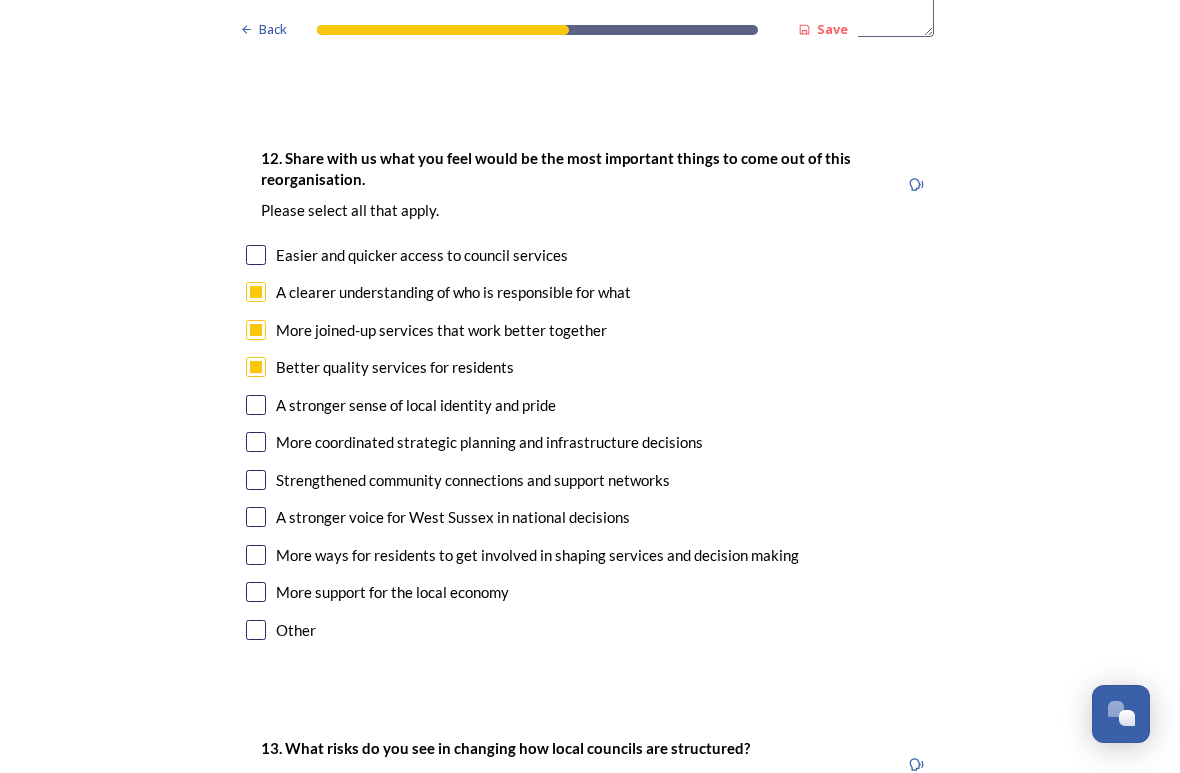 click at bounding box center [256, 405] 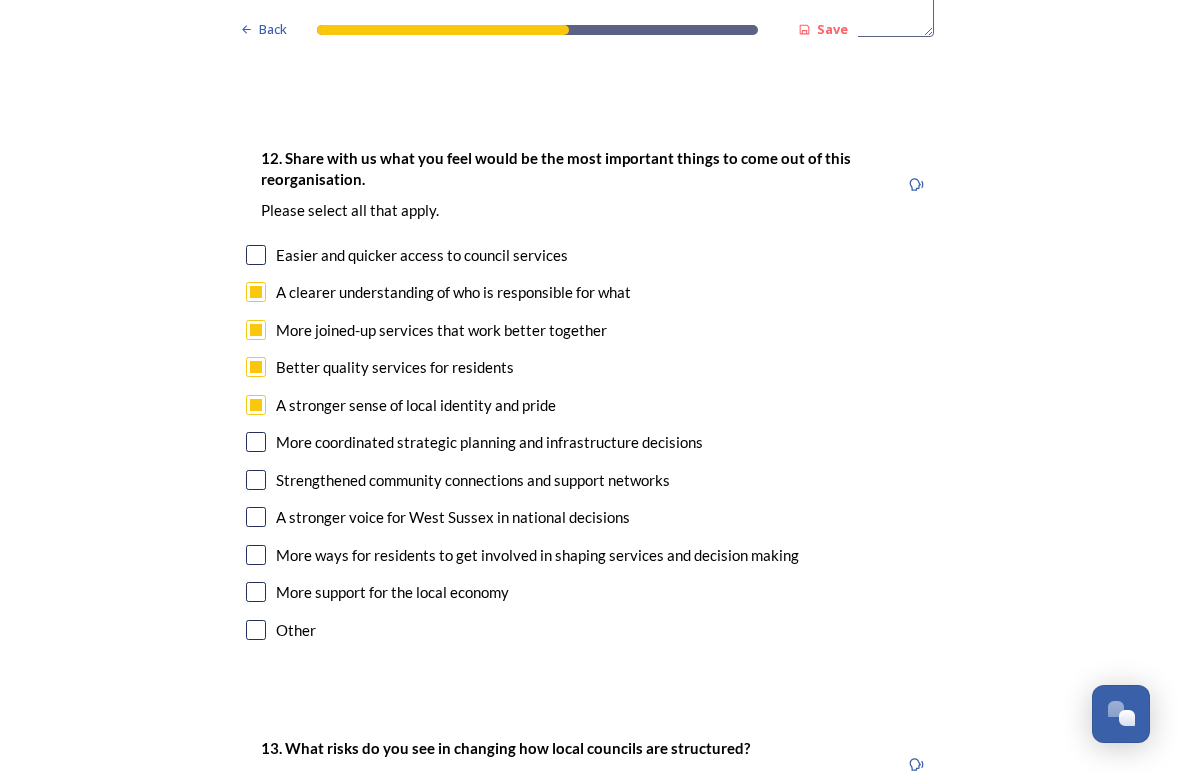 click at bounding box center (256, 255) 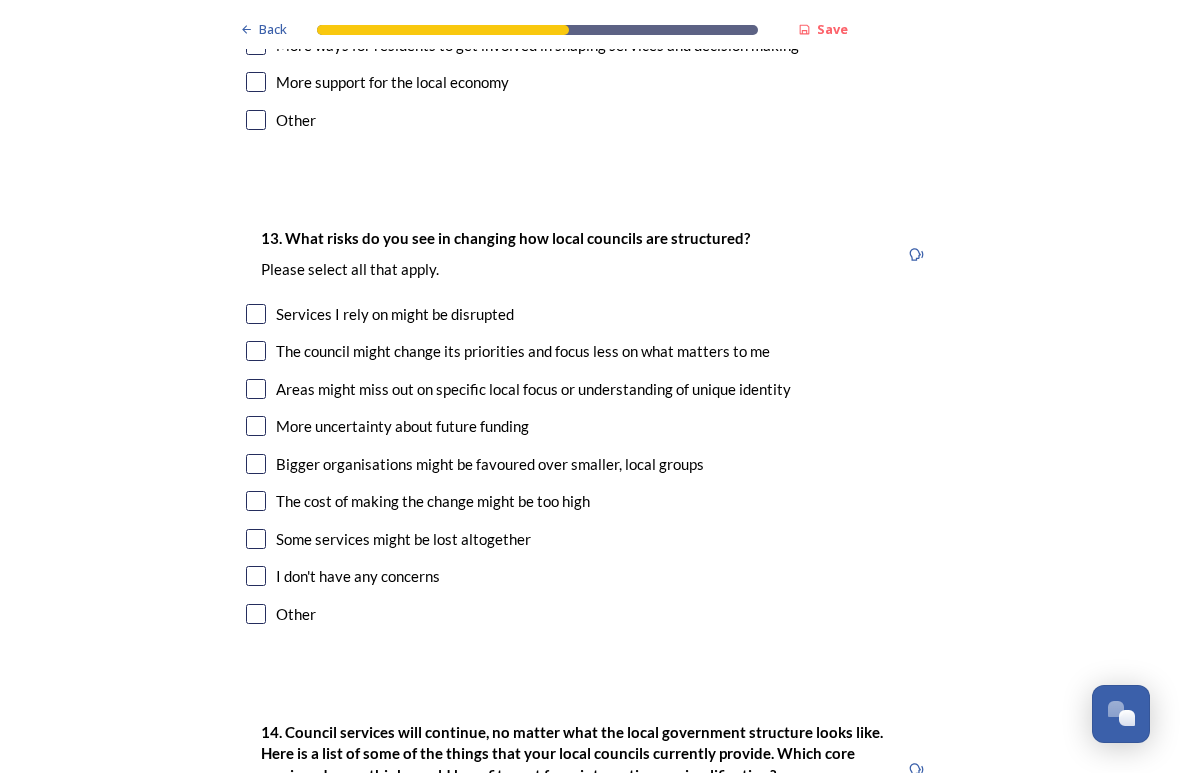 scroll, scrollTop: 3852, scrollLeft: 0, axis: vertical 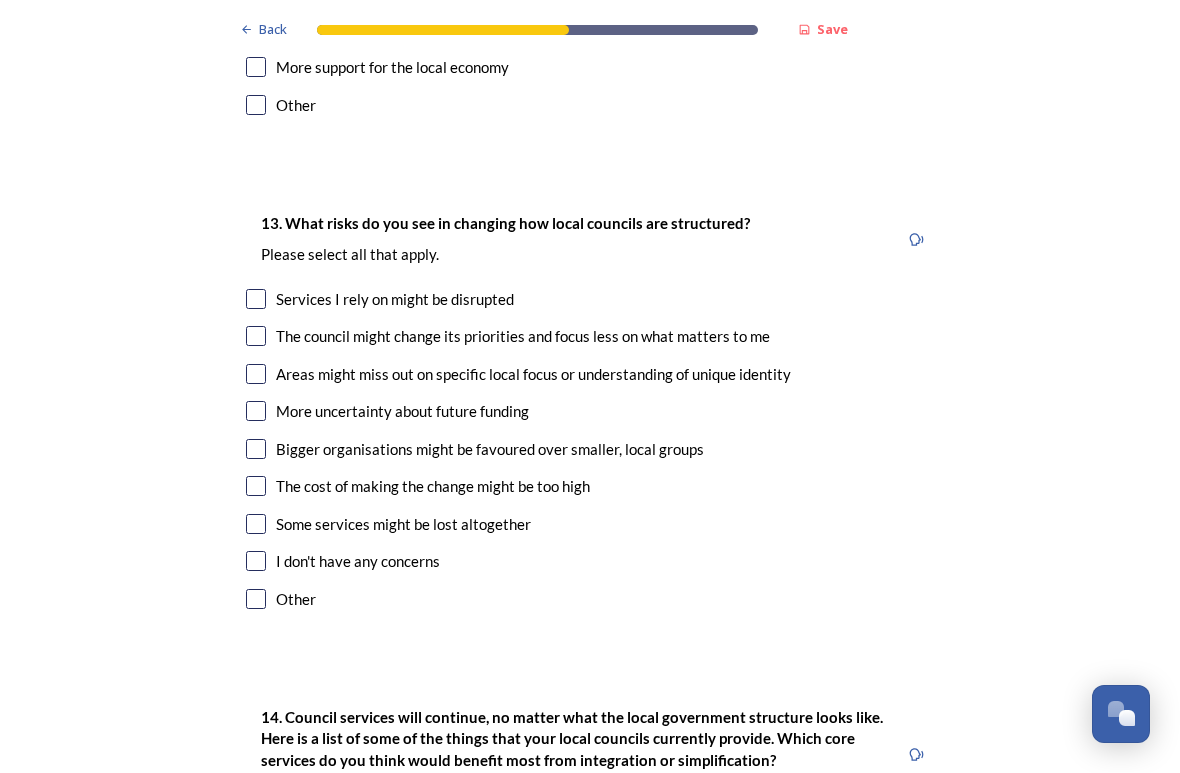 click at bounding box center [256, 449] 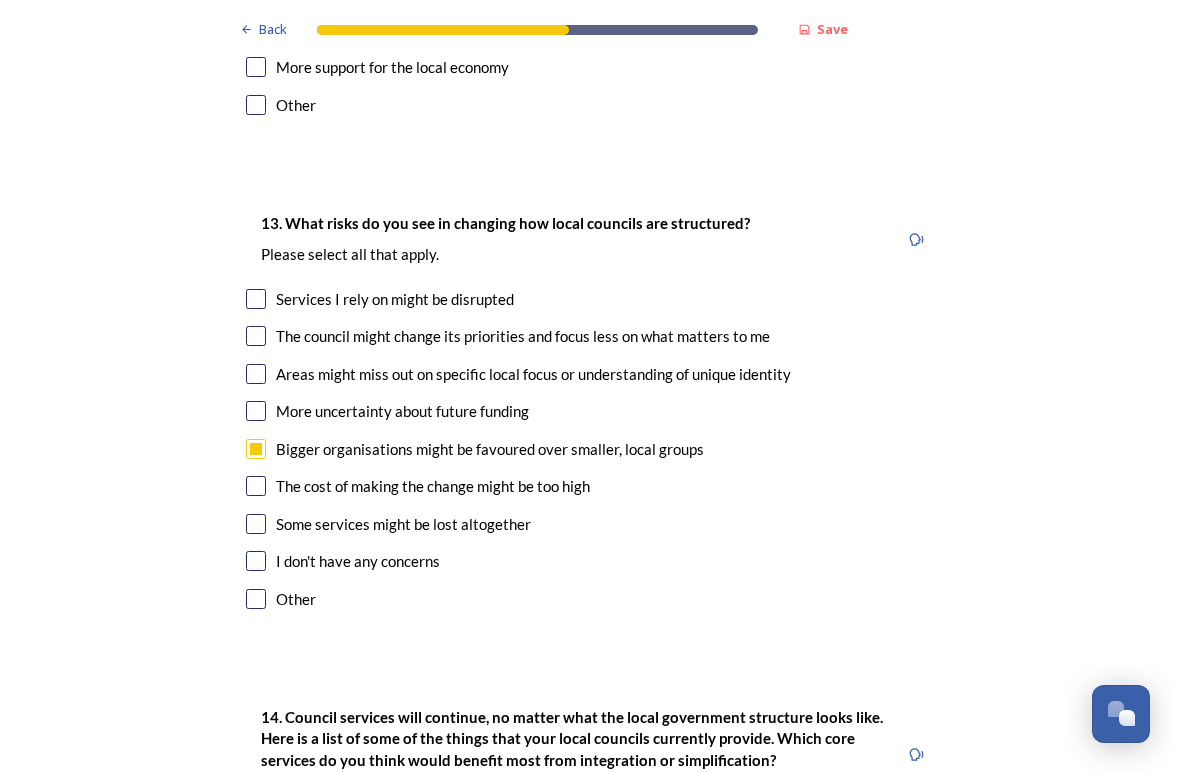 click on "13. What risks do you see in changing how local councils are structured? ﻿Please select all that apply. Services I rely on might be disrupted The council might change its priorities and focus less on what matters to me Areas might miss out on specific local focus or understanding of unique identity More uncertainty about future funding Bigger organisations might be favoured over smaller, local groups The cost of making the change might be too high Some services might be lost altogether I don't have any concerns Other" at bounding box center (590, 413) 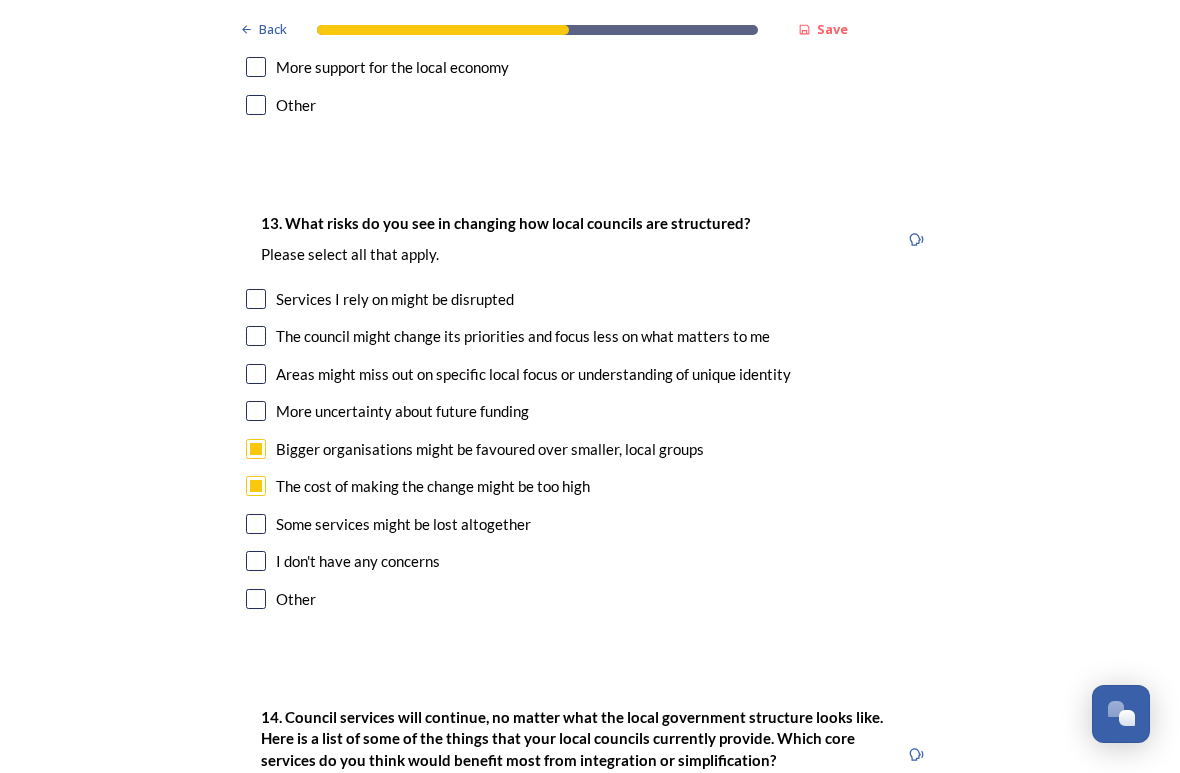 checkbox on "true" 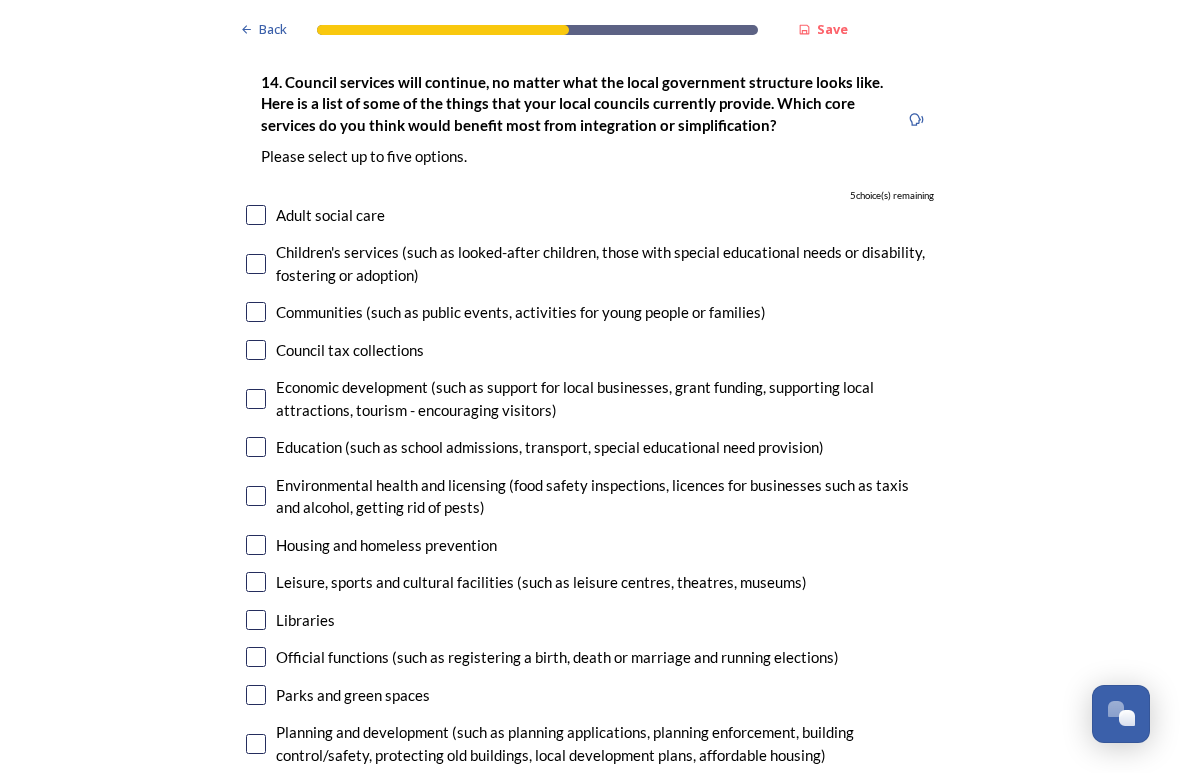 scroll, scrollTop: 4490, scrollLeft: 0, axis: vertical 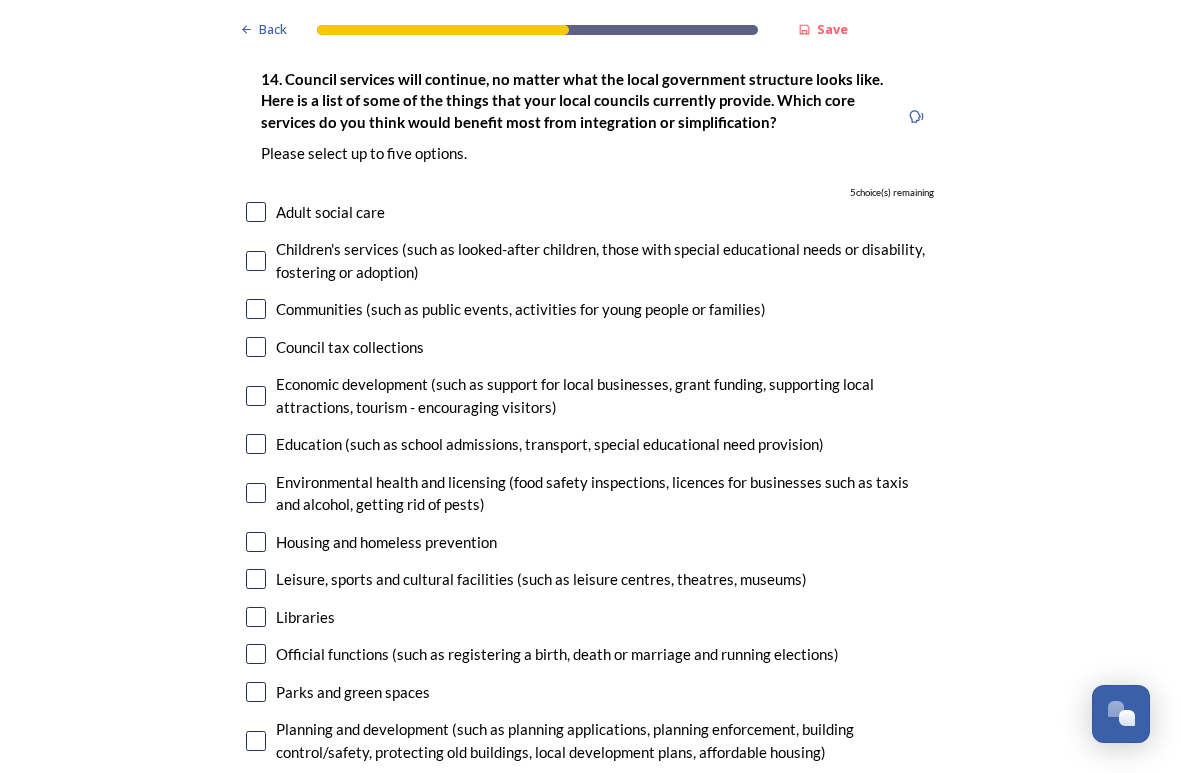 click at bounding box center (256, 212) 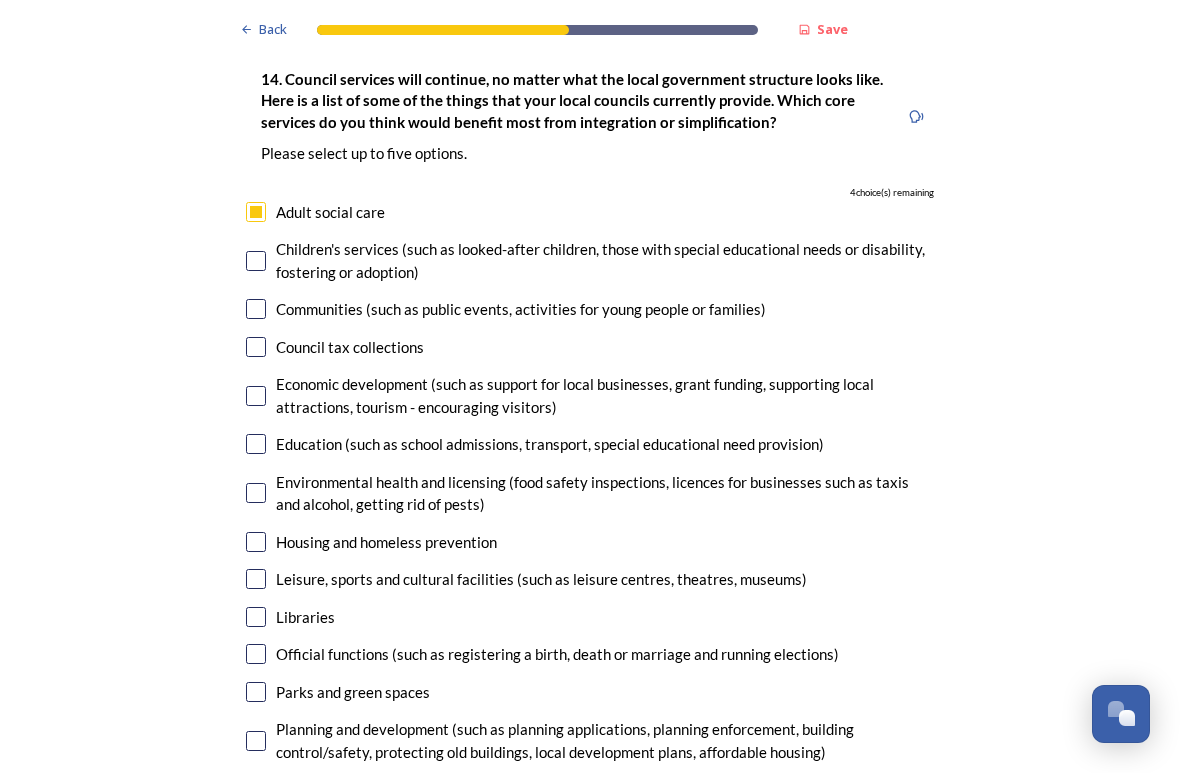 click at bounding box center [256, 261] 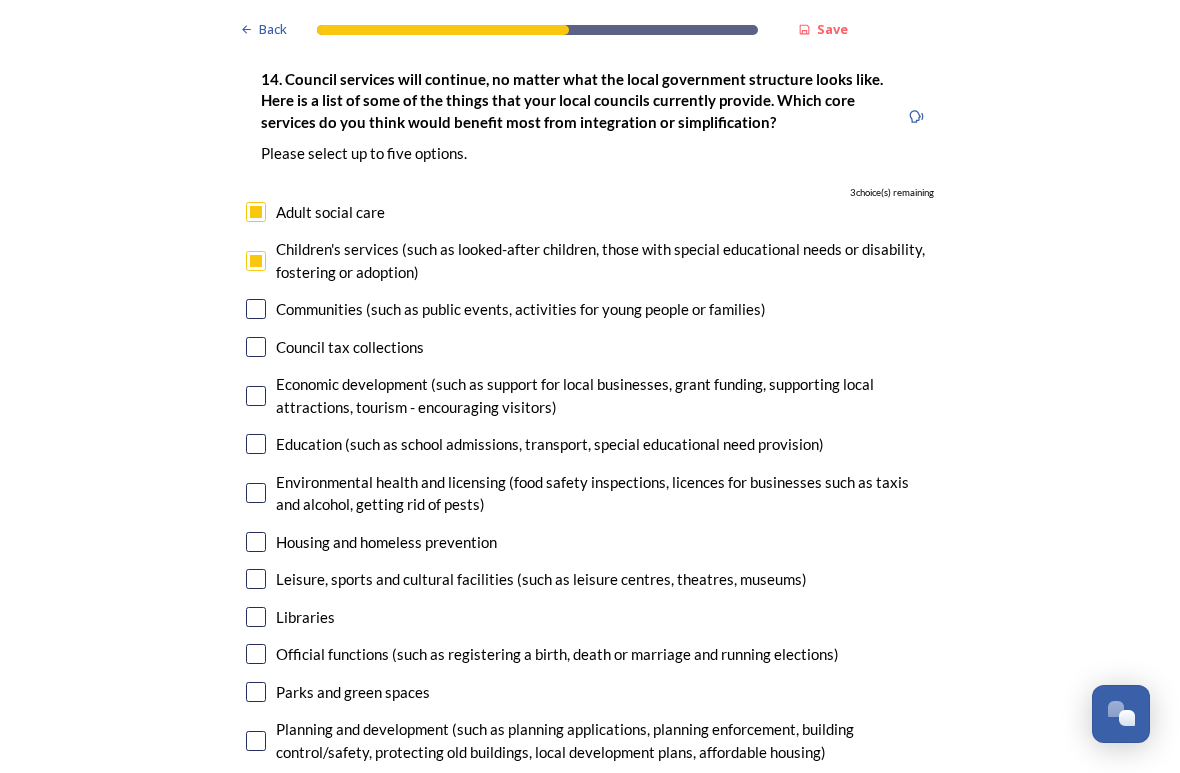 click at bounding box center (256, 347) 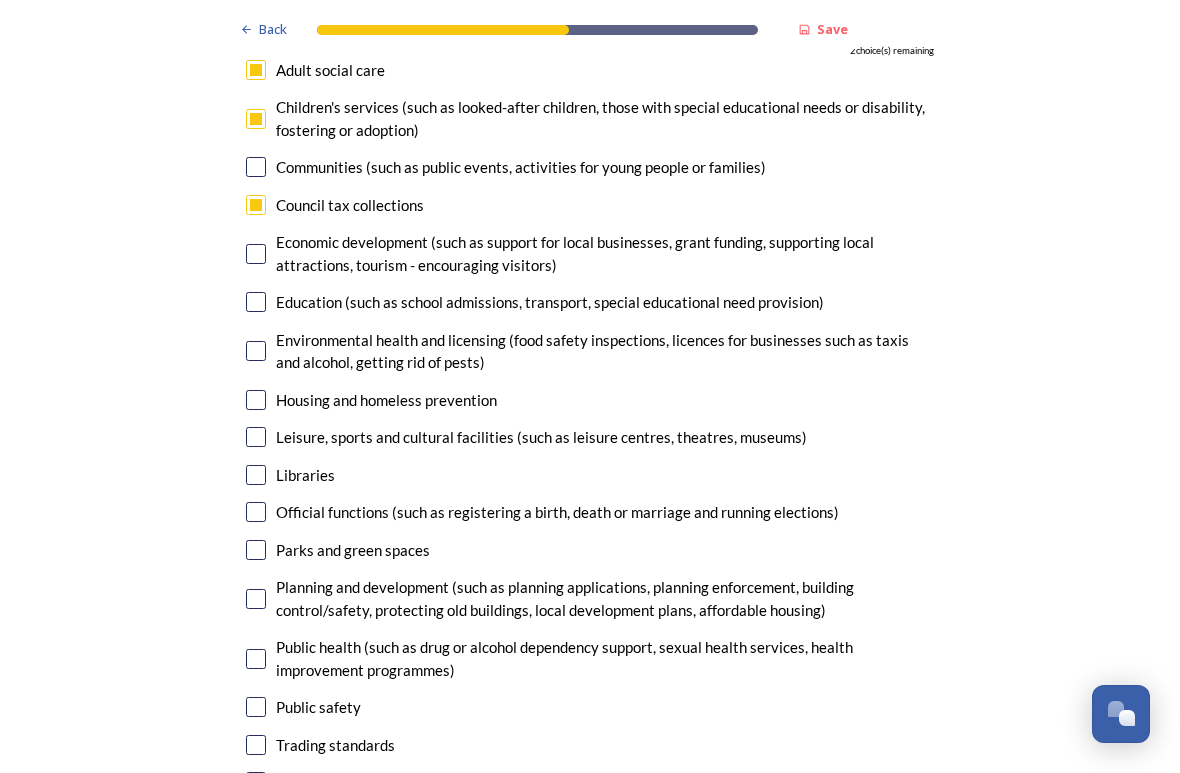 scroll, scrollTop: 4632, scrollLeft: 0, axis: vertical 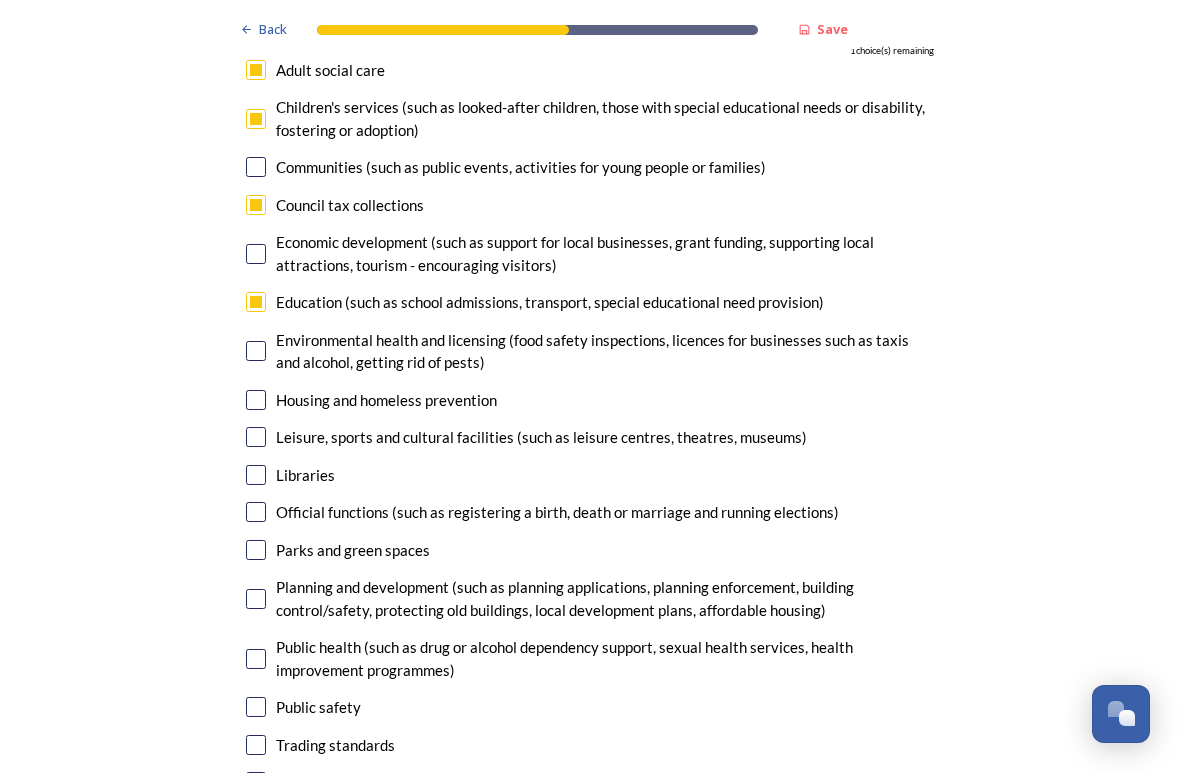 click at bounding box center (256, 351) 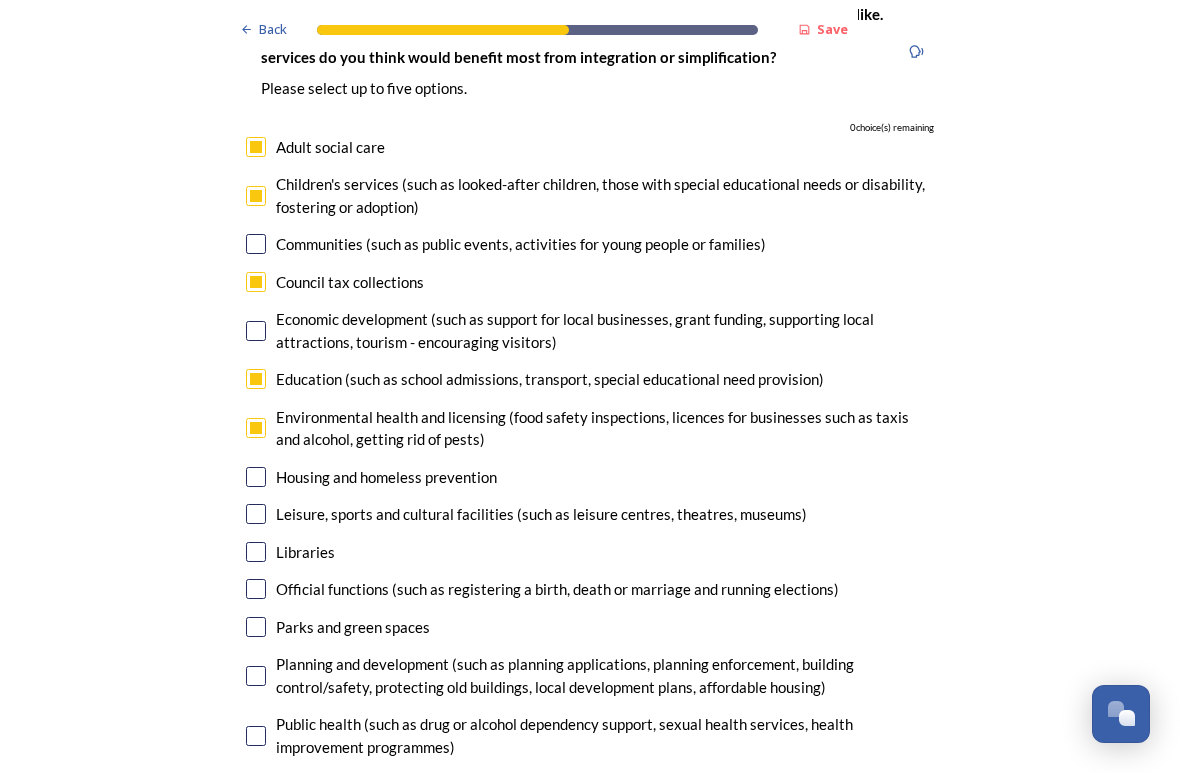 scroll, scrollTop: 4554, scrollLeft: 0, axis: vertical 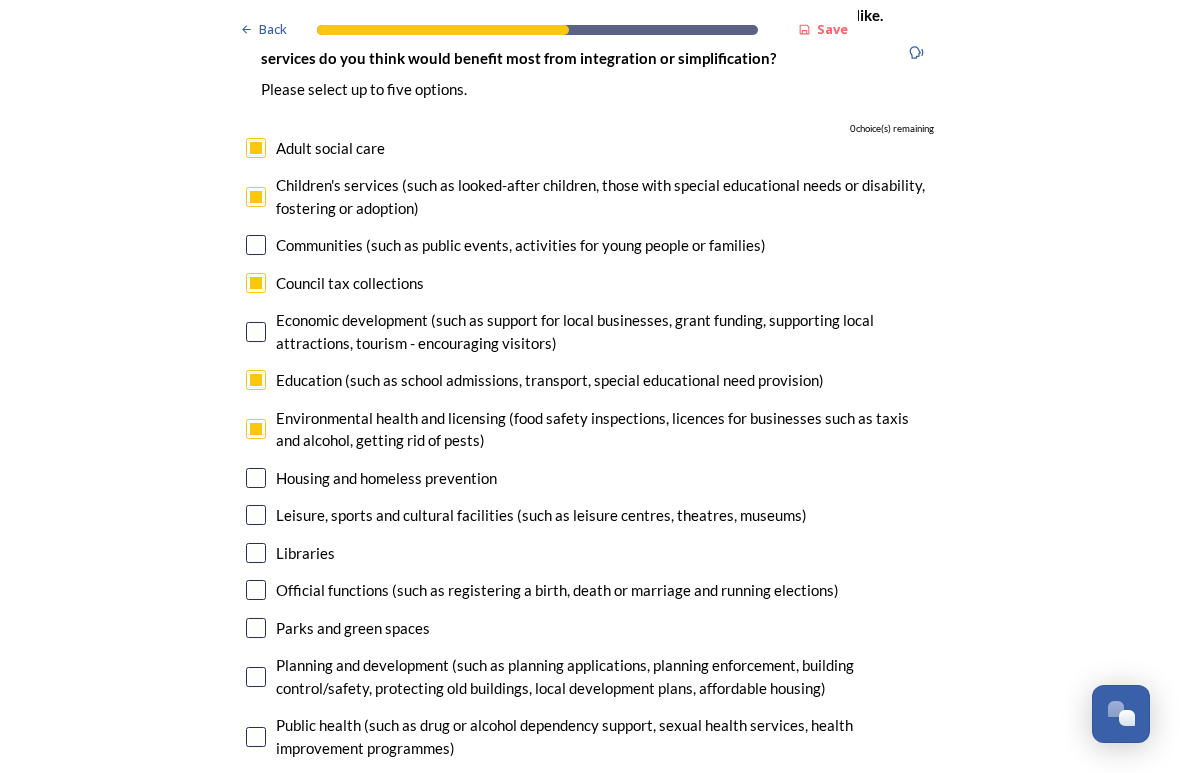 click at bounding box center [256, 380] 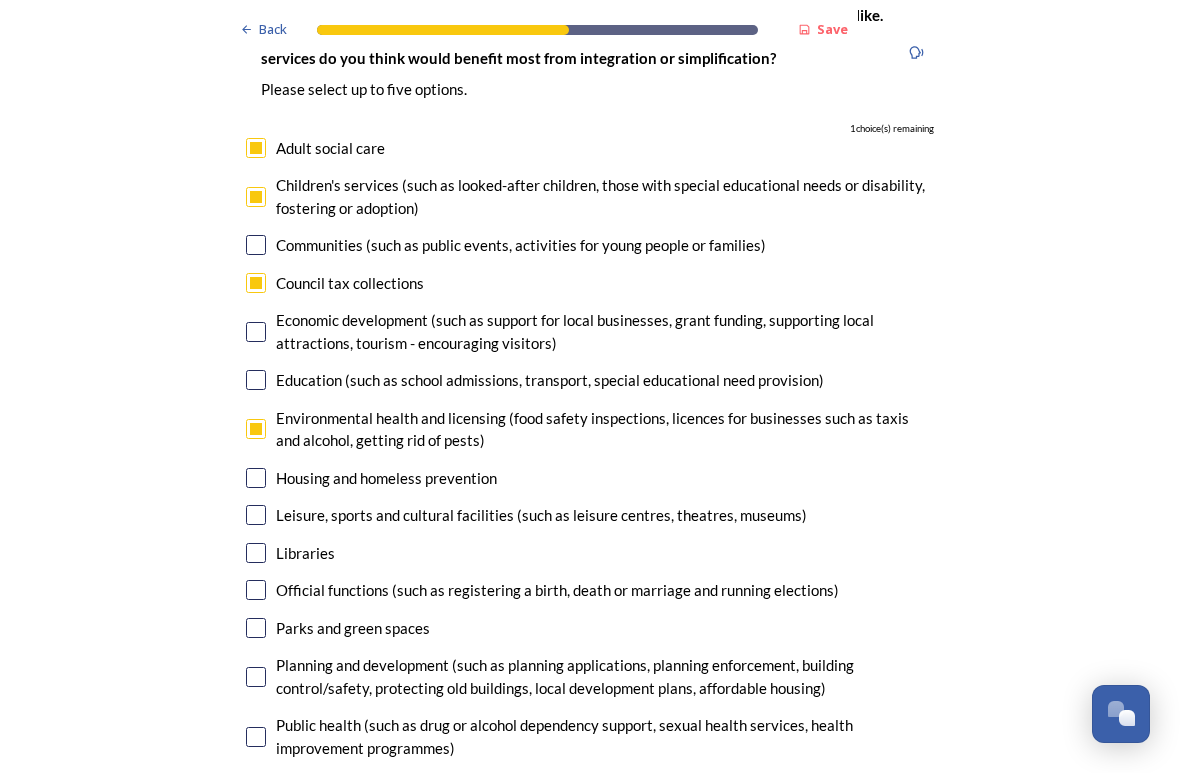 click at bounding box center (256, 283) 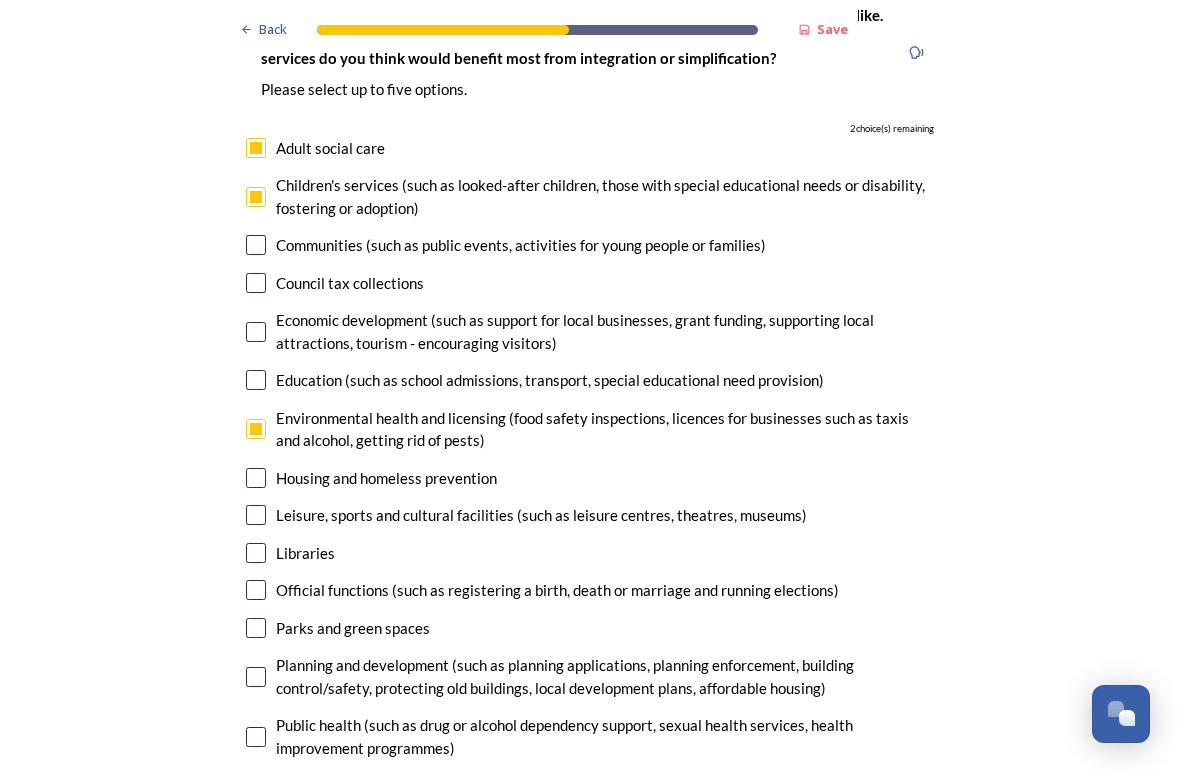 click at bounding box center [256, 197] 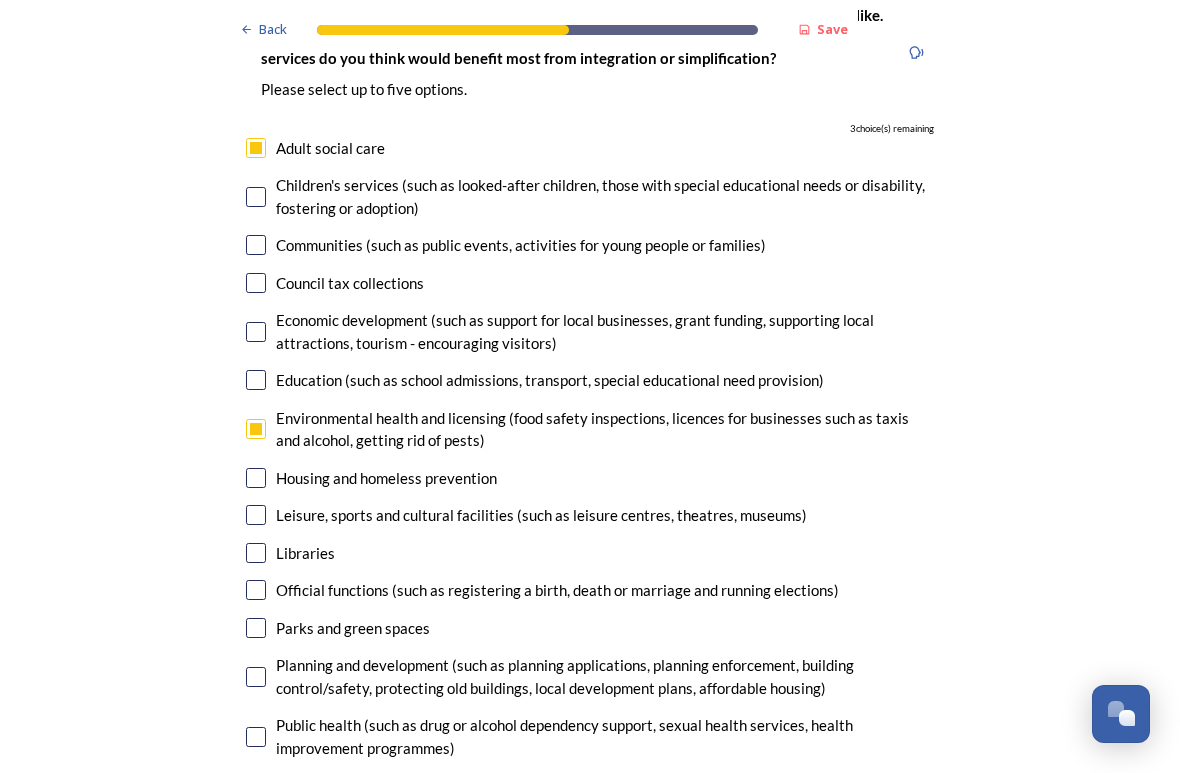 click at bounding box center [256, 148] 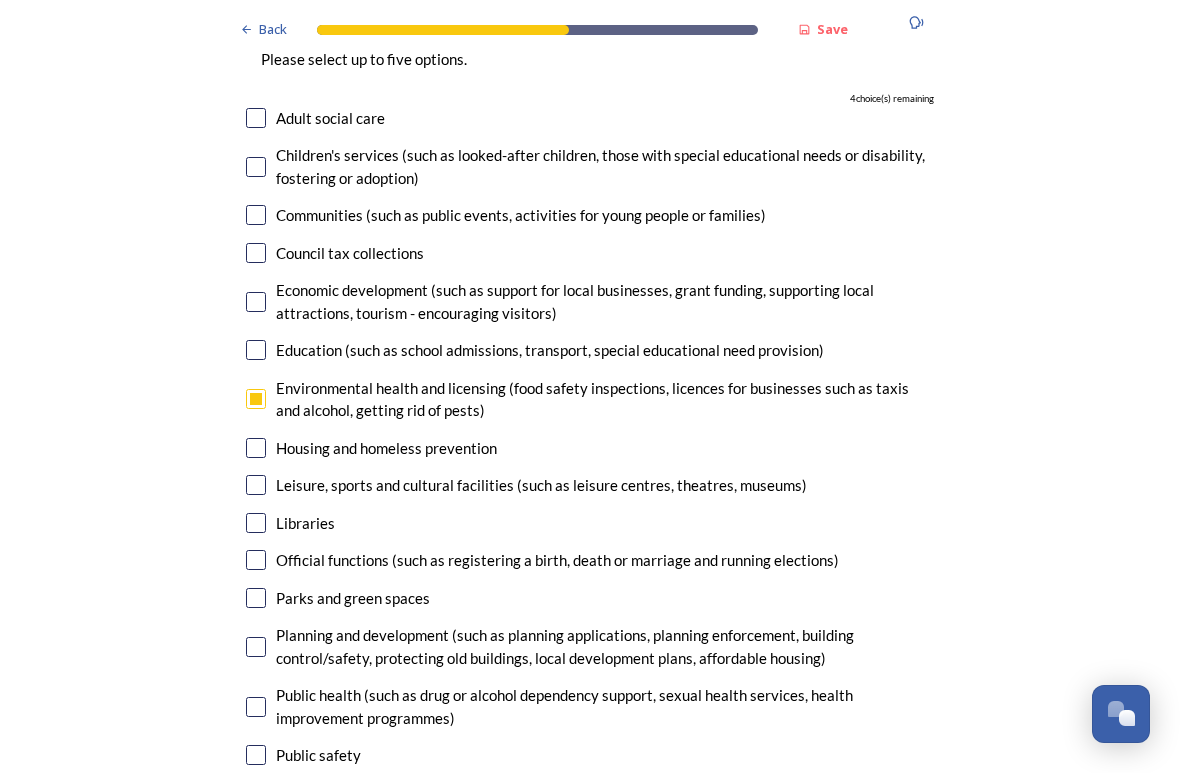 scroll, scrollTop: 4584, scrollLeft: 0, axis: vertical 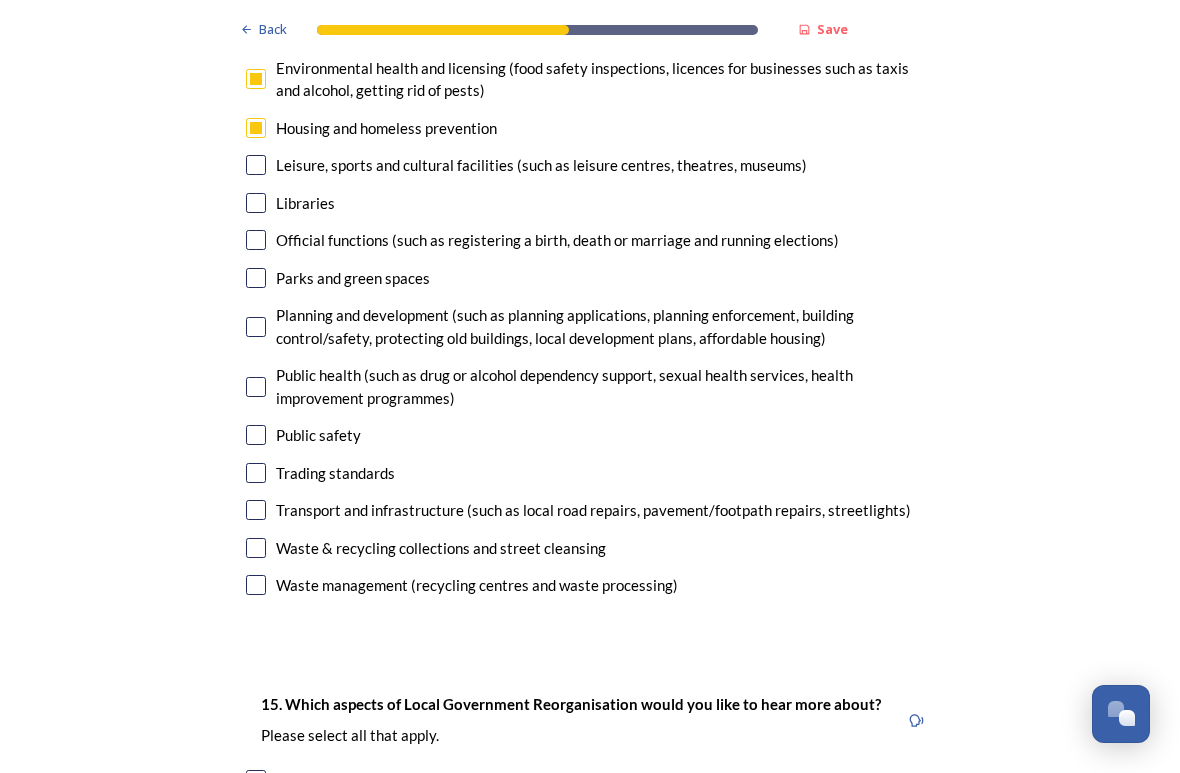click at bounding box center [256, 327] 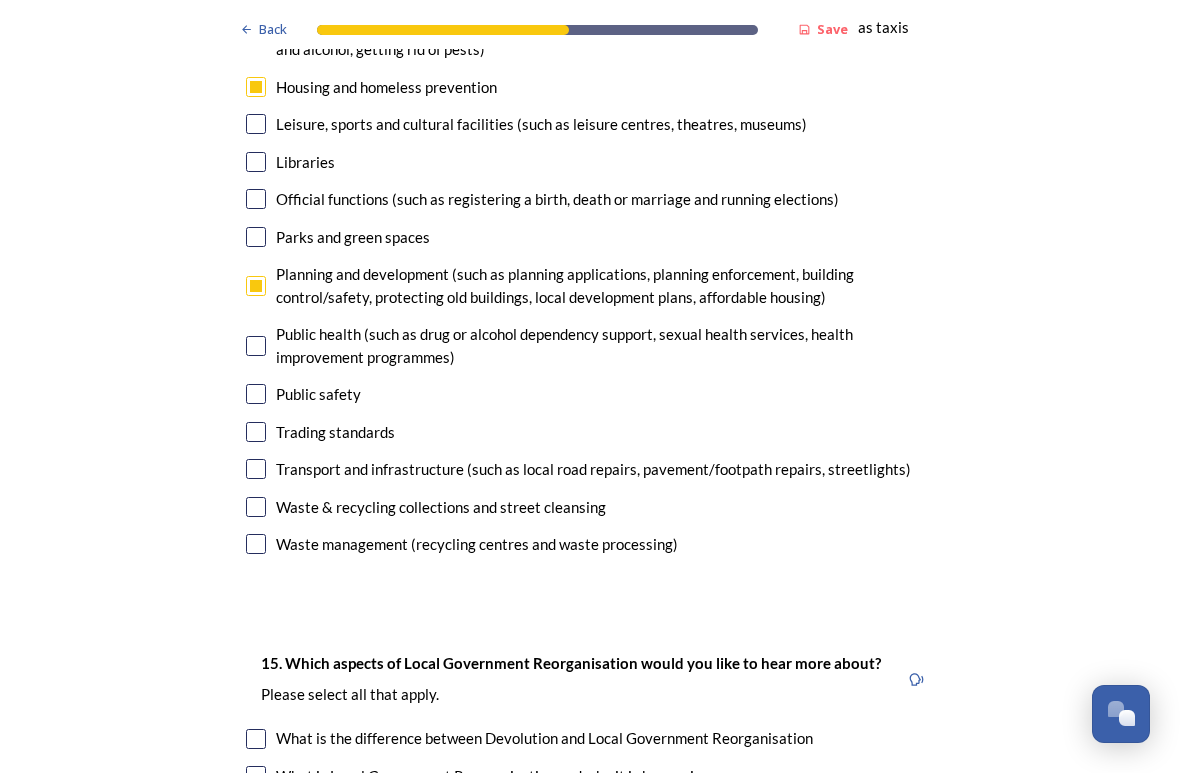 scroll, scrollTop: 4945, scrollLeft: 0, axis: vertical 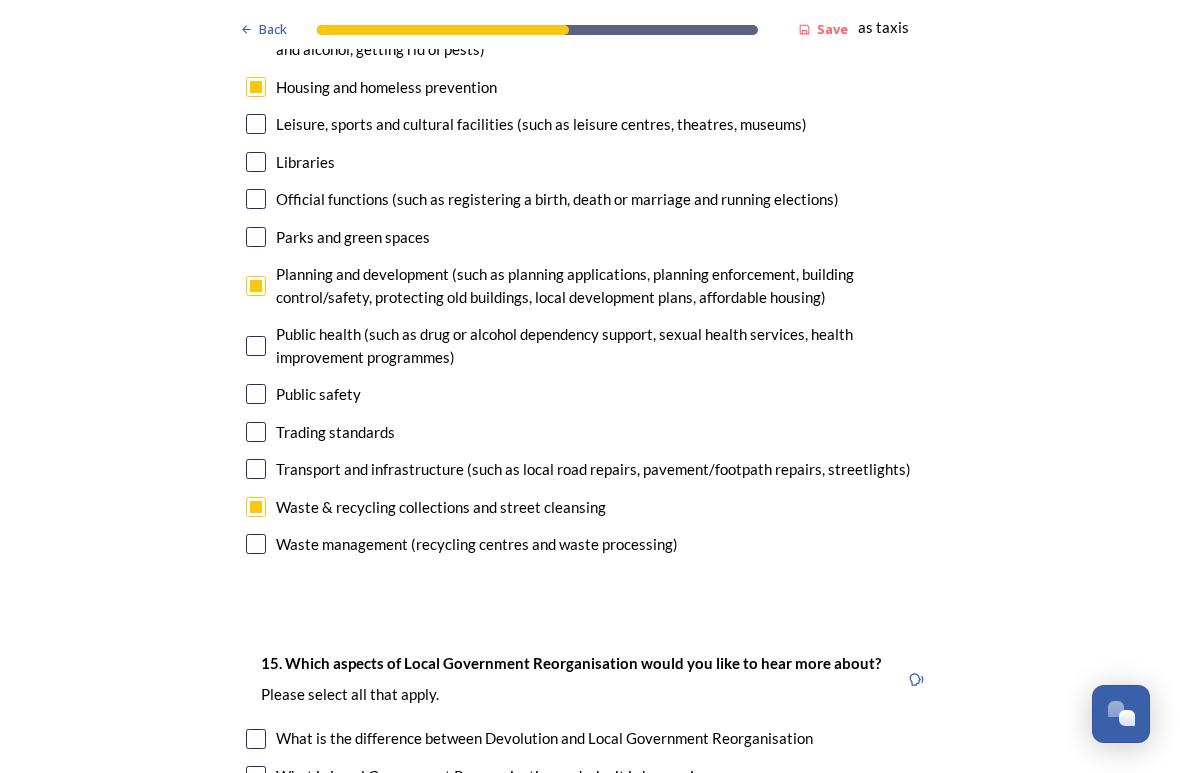 checkbox on "true" 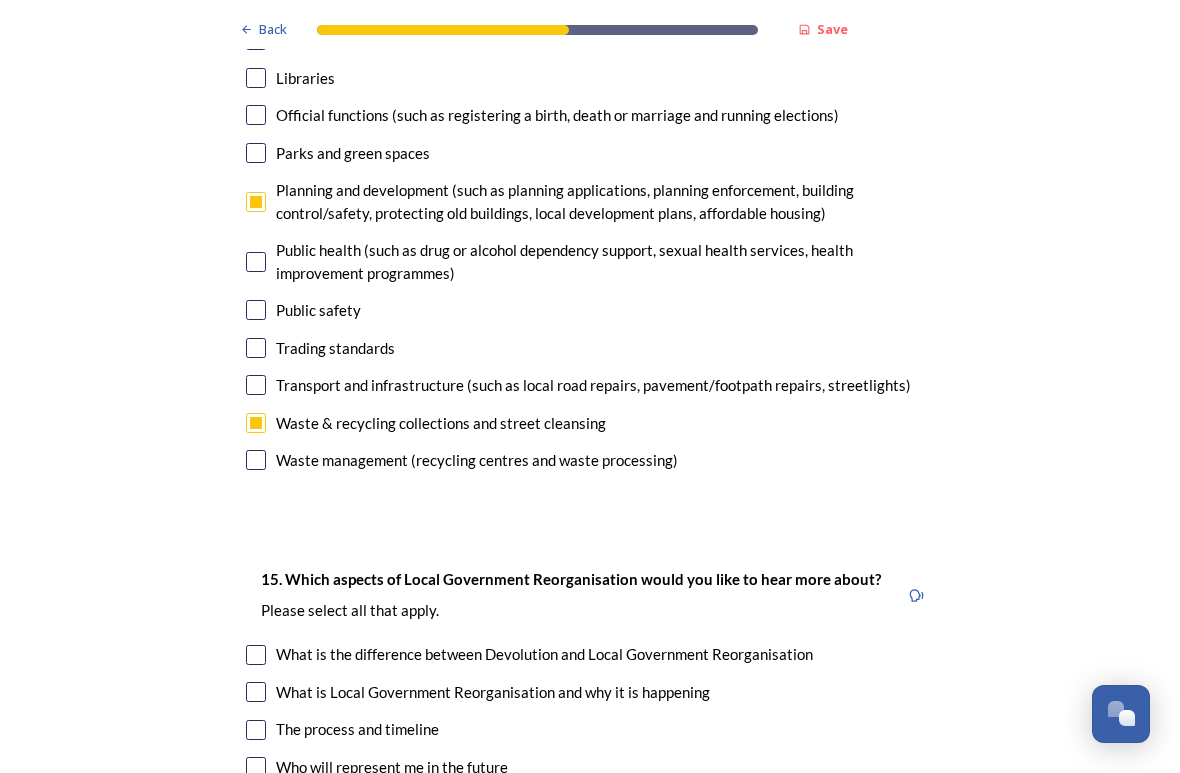 scroll, scrollTop: 5021, scrollLeft: 0, axis: vertical 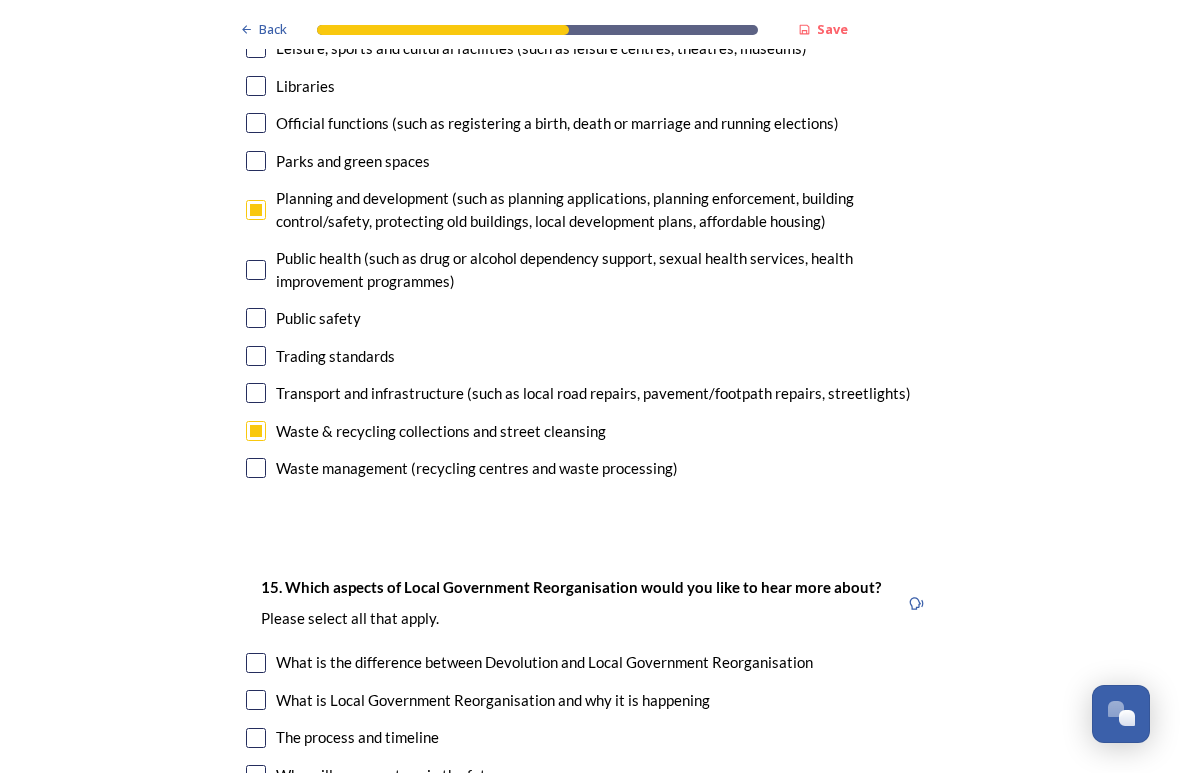 click on "Back Save Prioritising future services As explained on our  Shaping West Sussex hub , Local Government Reorganisation for West Sussex means that the county, district and borough councils will be replaced with one, or more than one, single-tier council (referred to as a unitary council) to deliver all your services.  Options currently being explored within West Sussex are detailed on our  hub , but map visuals can be found below. A single county unitary , bringing the County Council and all seven District and Borough Councils services together to form a new unitary council for West Sussex. Single unitary model (You can enlarge this map by clicking on the square expand icon in the top right of the image) Two unitary option, variation 1  -   one unitary combining Arun, Chichester and Worthing footprints and one unitary combining Adur, Crawley, Horsham, and Mid-Sussex footprints. Two unitary model variation 1 (You can enlarge this map by clicking on the square expand icon in the top right of the image) * Other 1" at bounding box center (590, -1684) 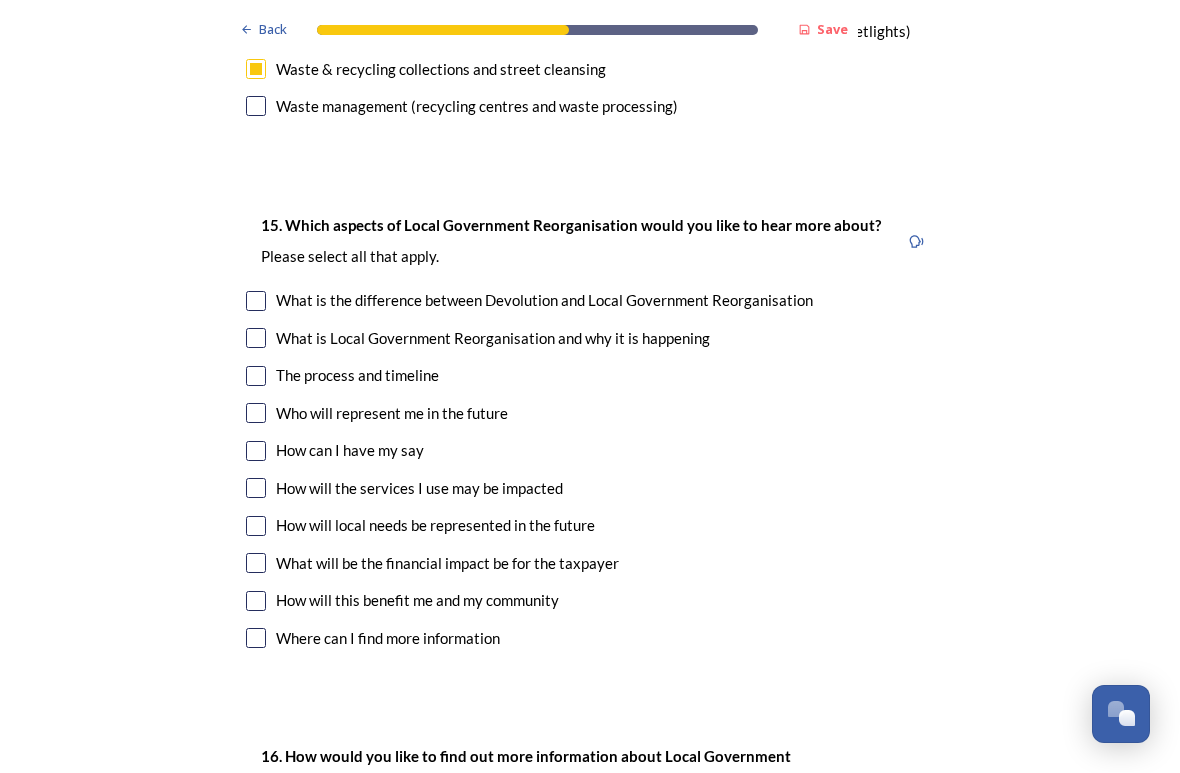 scroll, scrollTop: 5383, scrollLeft: 0, axis: vertical 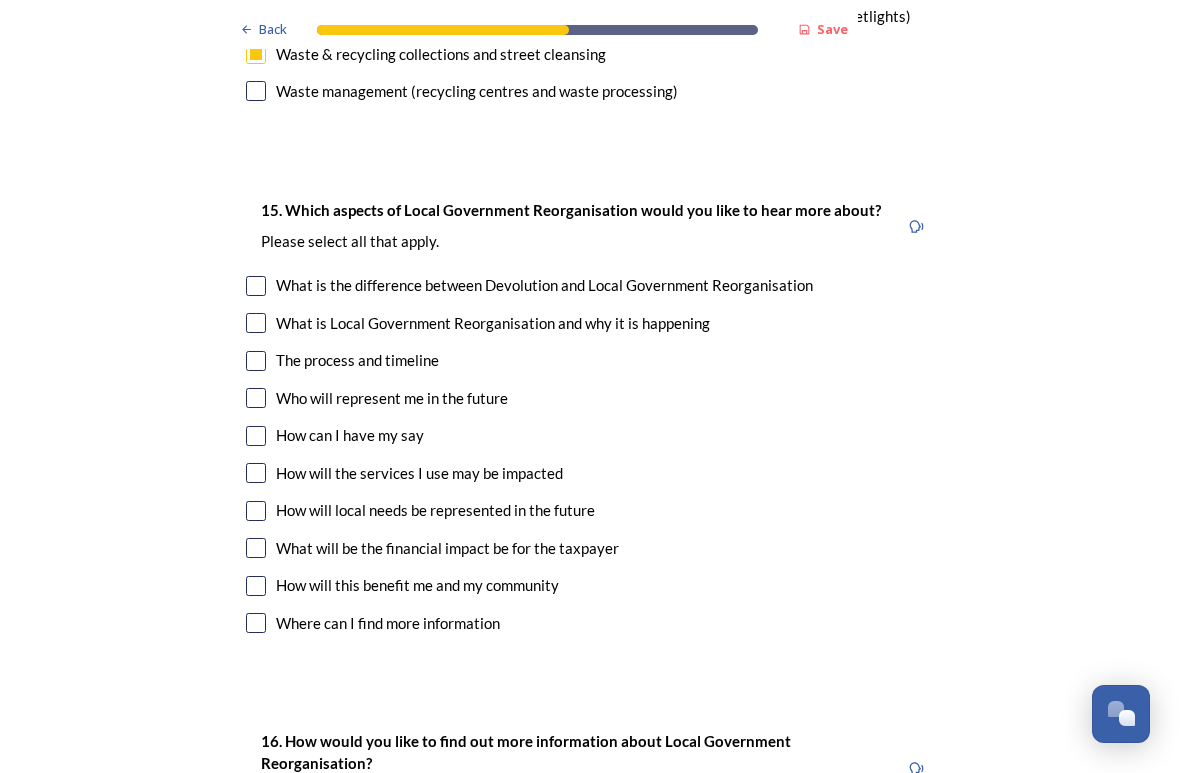 click at bounding box center [256, 286] 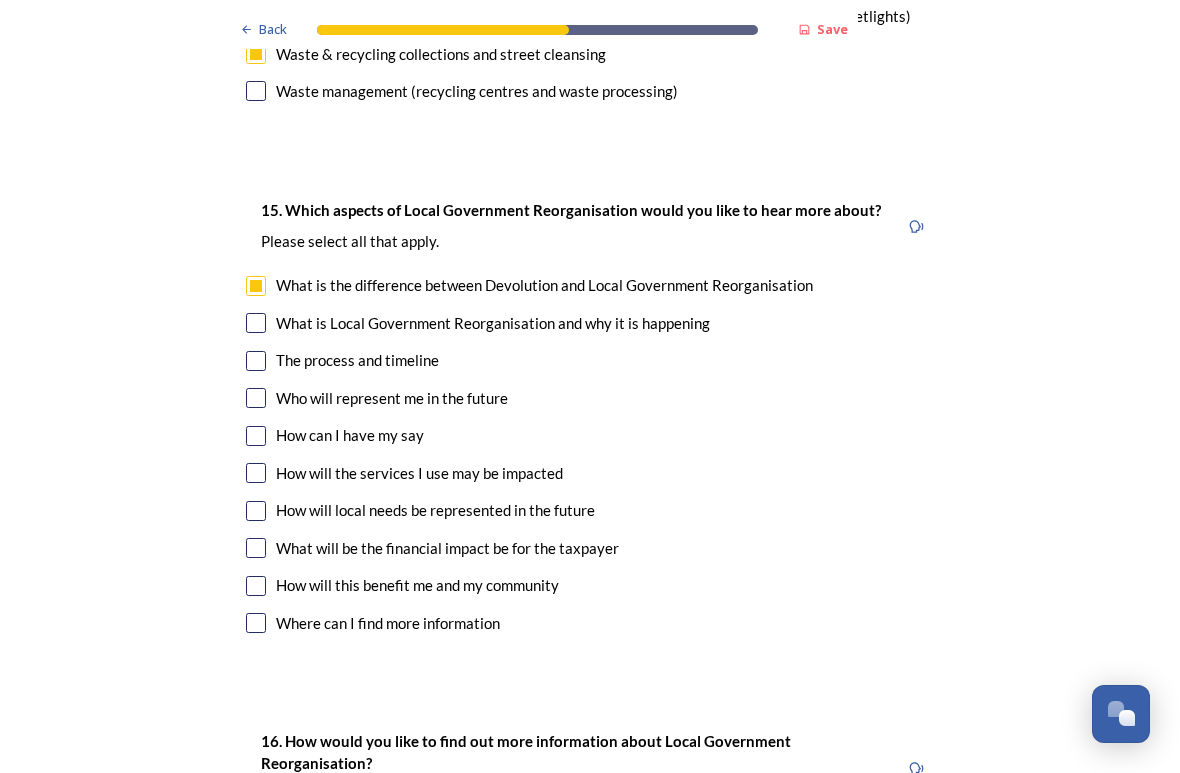 click at bounding box center [256, 398] 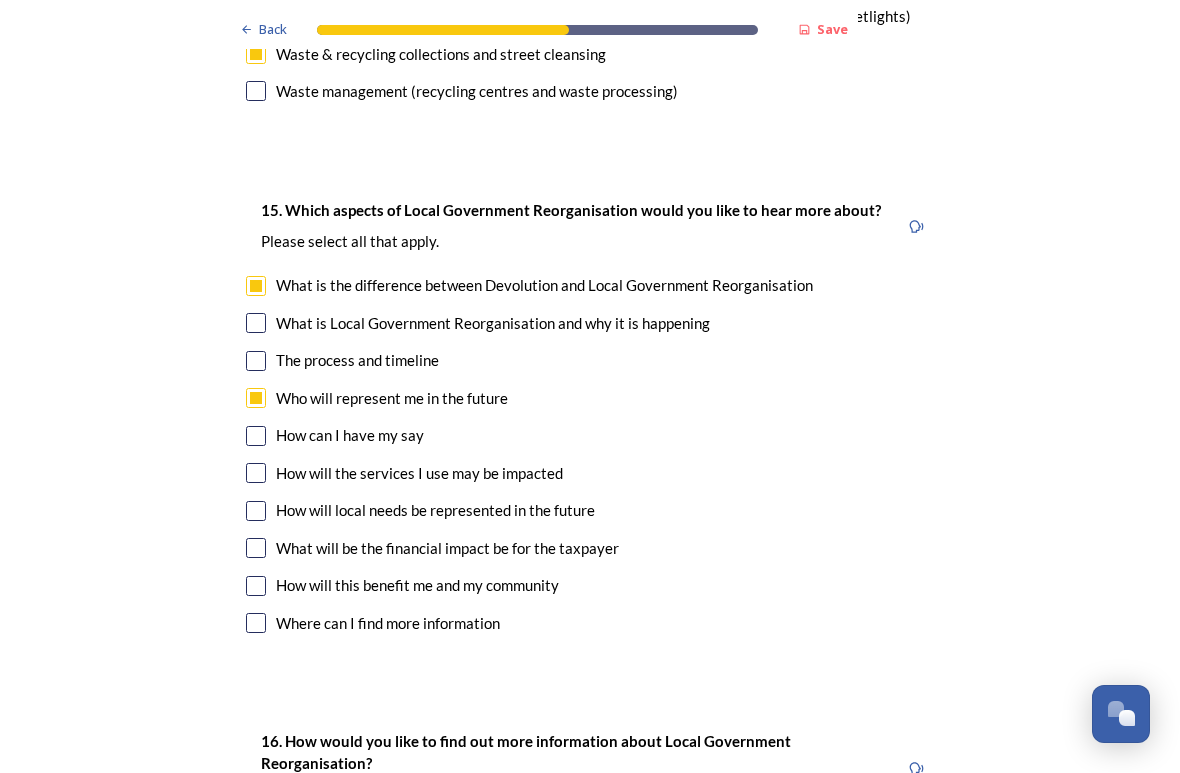 click on "15. Which aspects of Local Government Reorganisation would you like to hear more about? ﻿Please select all that apply.   What is the difference between Devolution and Local Government Reorganisation What is Local Government Reorganisation and why it is happening The process and timeline Who will represent me in the future How can I have my say How will the services I use may be impacted How will local needs be represented in the future What will be the financial impact be for the taxpayer How will this benefit me and my community Where can I find more information" at bounding box center [590, 419] 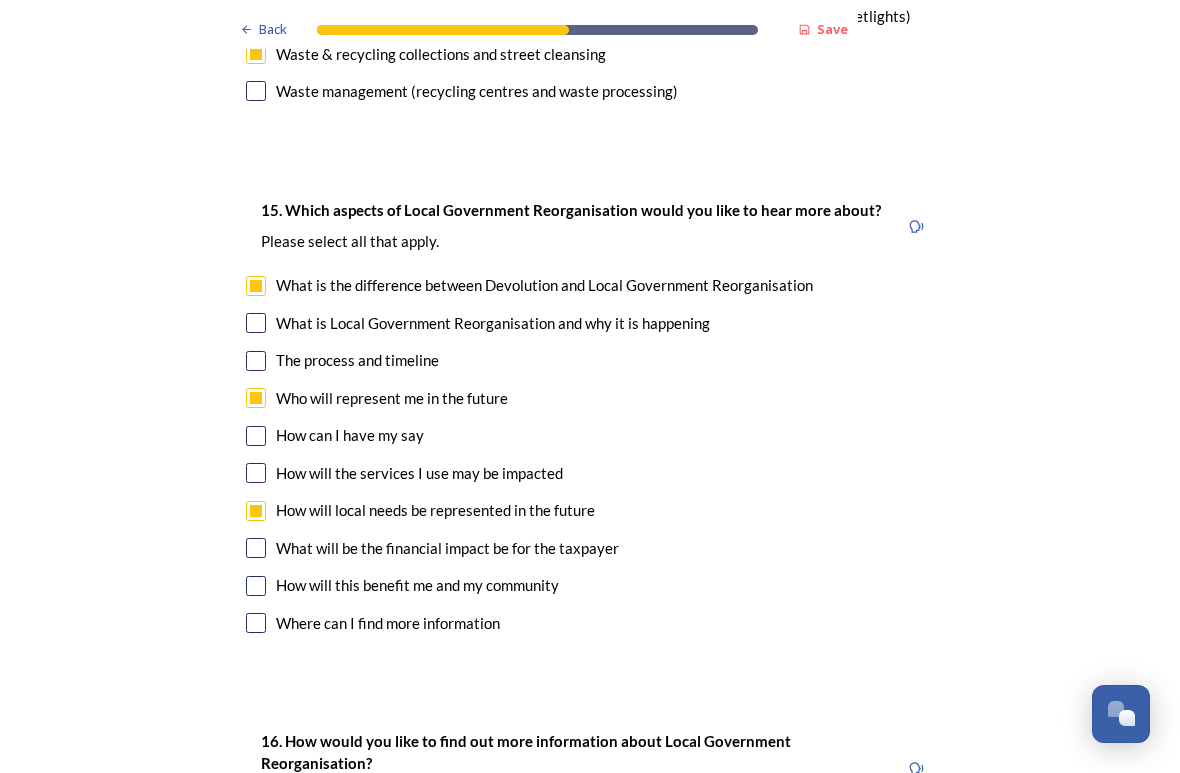 click at bounding box center [256, 548] 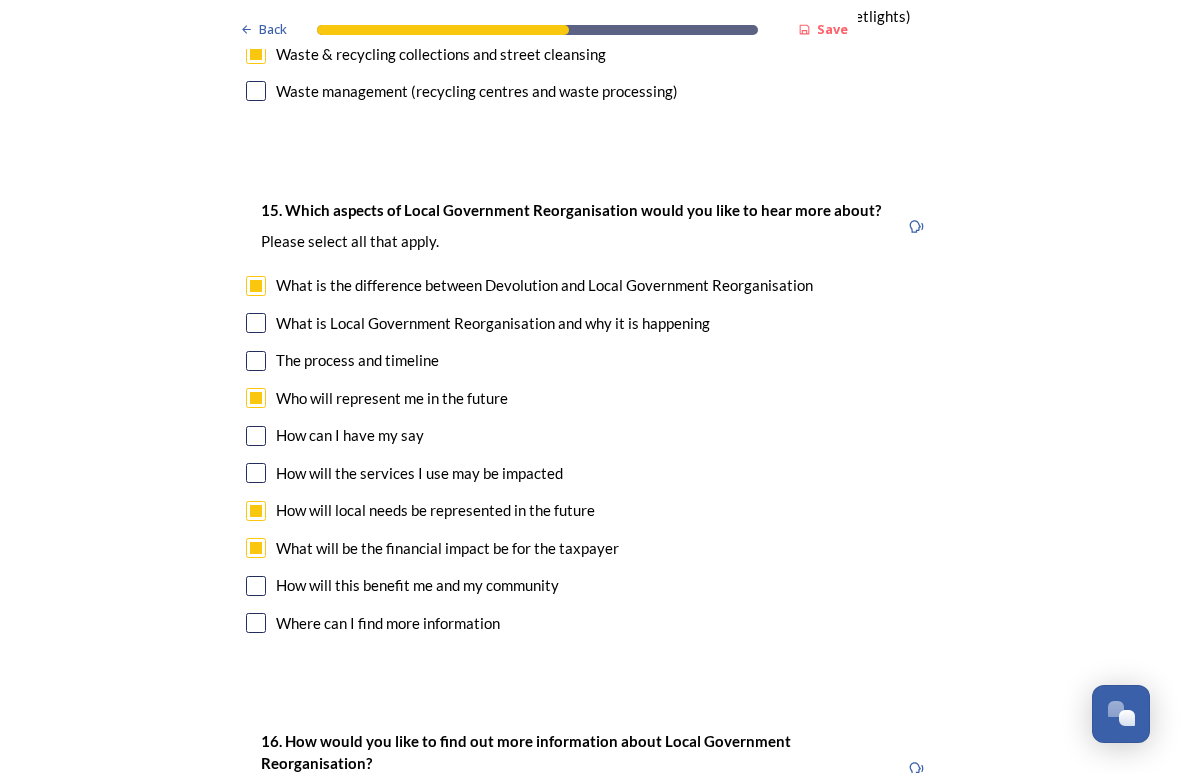 click at bounding box center [256, 623] 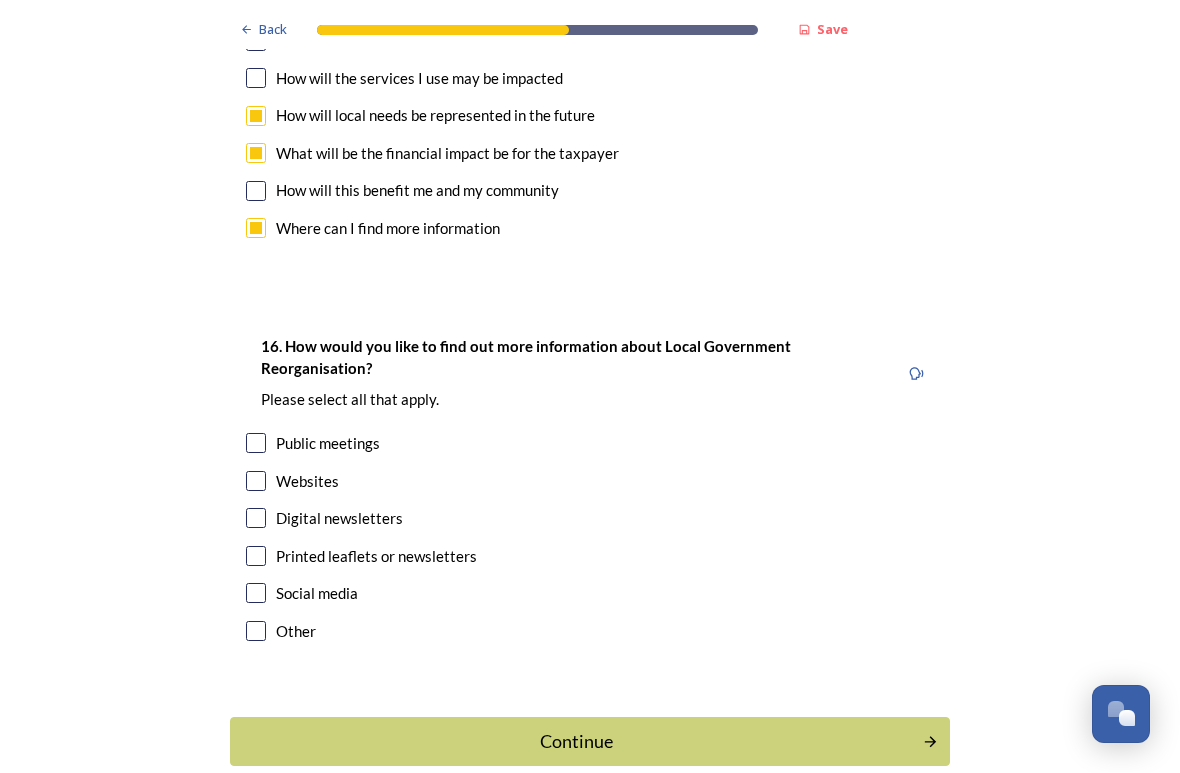 scroll, scrollTop: 5792, scrollLeft: 0, axis: vertical 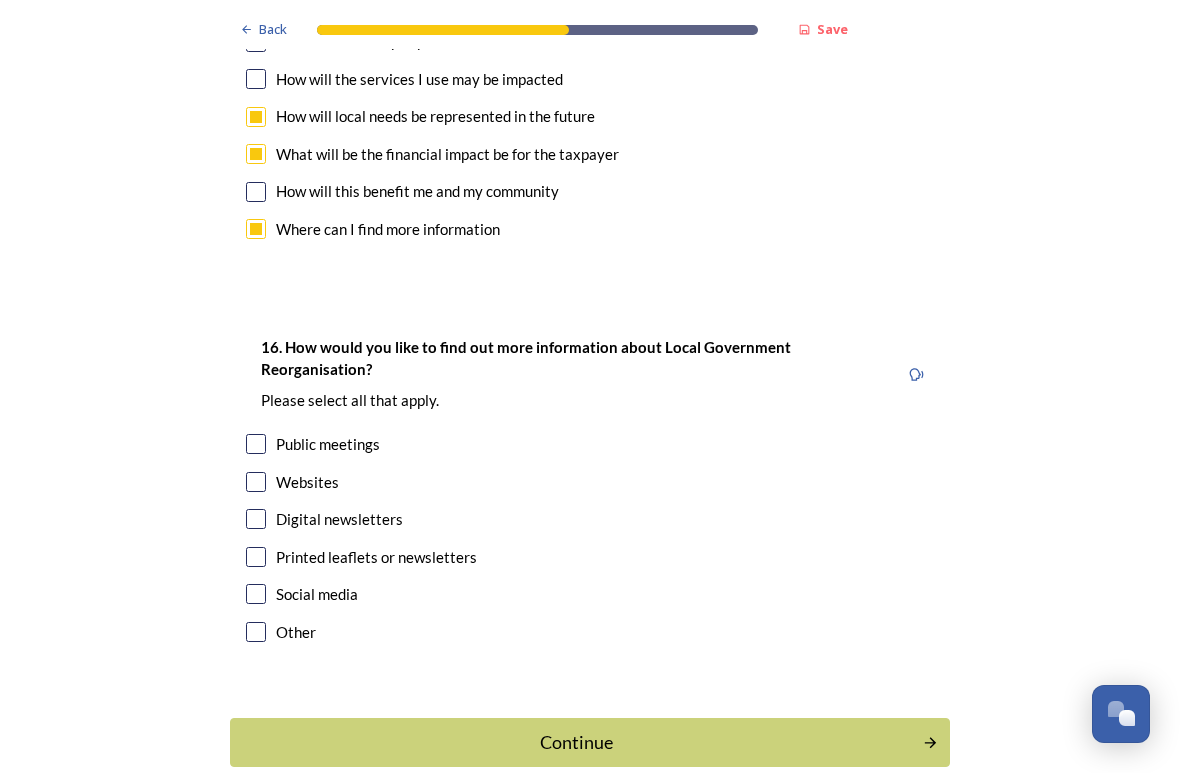 click at bounding box center [256, 594] 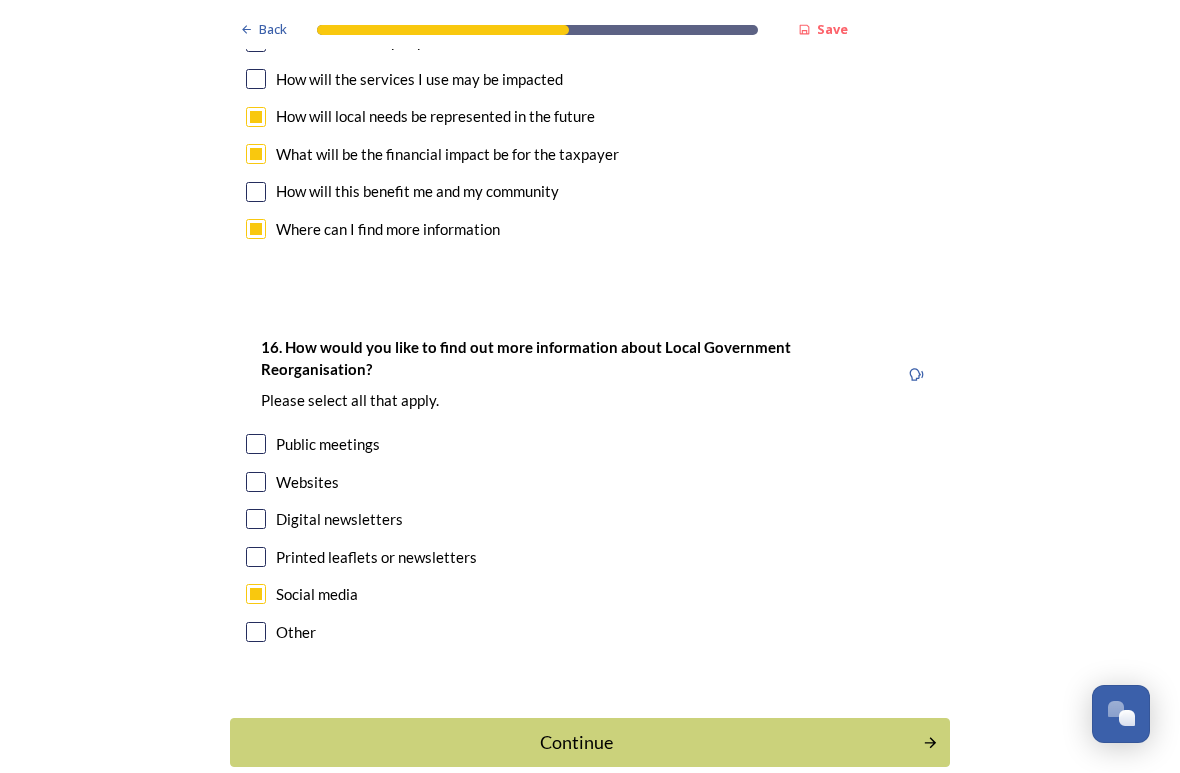 click at bounding box center (256, 519) 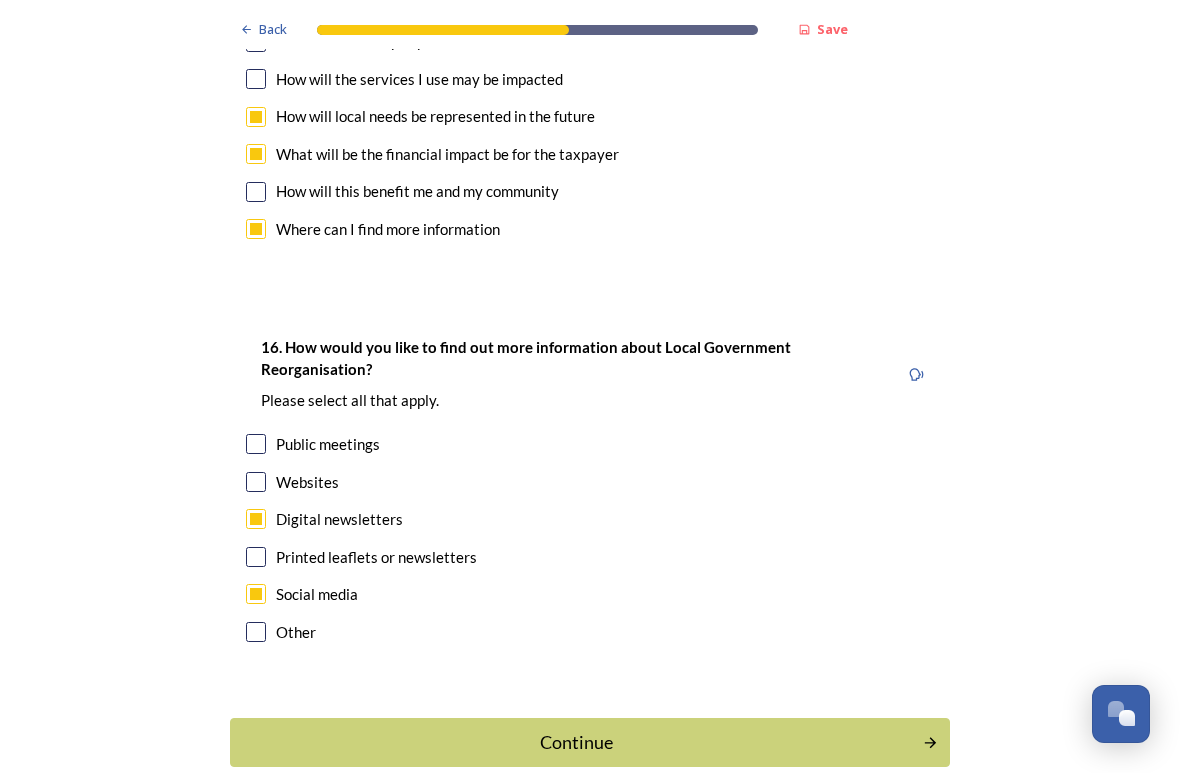 click on "Continue" at bounding box center (576, 742) 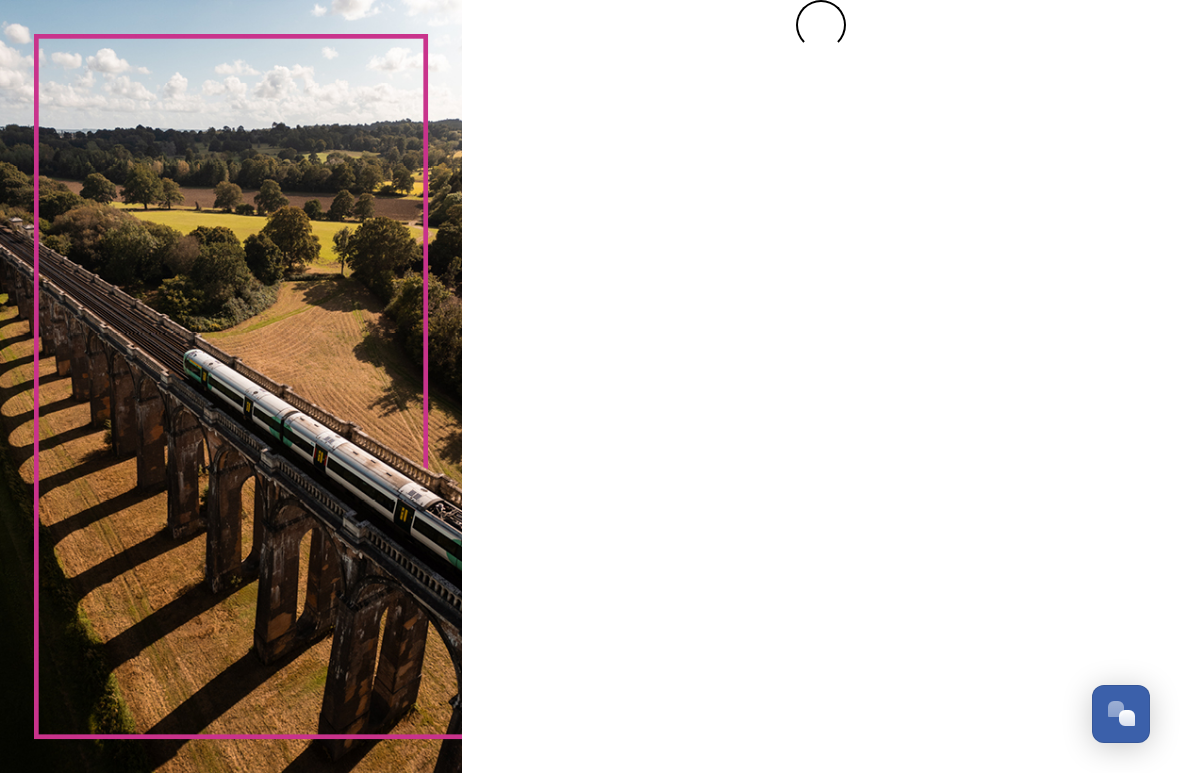 scroll, scrollTop: 0, scrollLeft: 0, axis: both 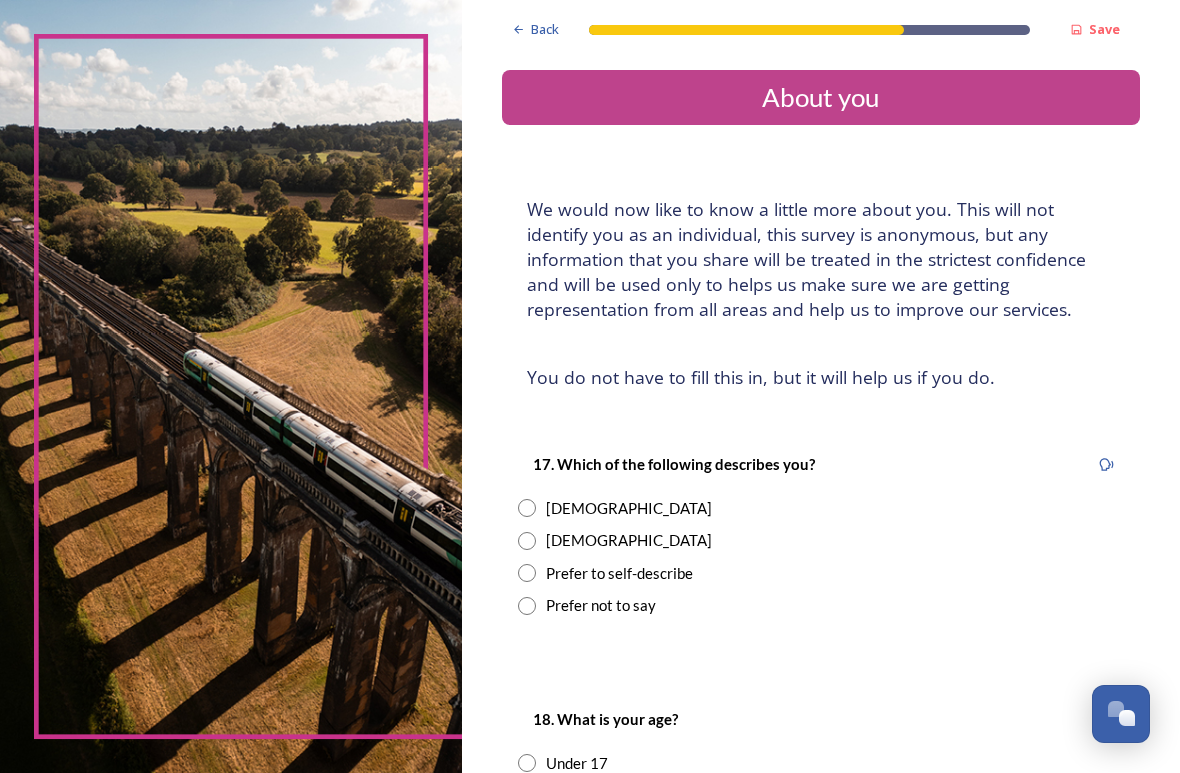 click at bounding box center [527, 508] 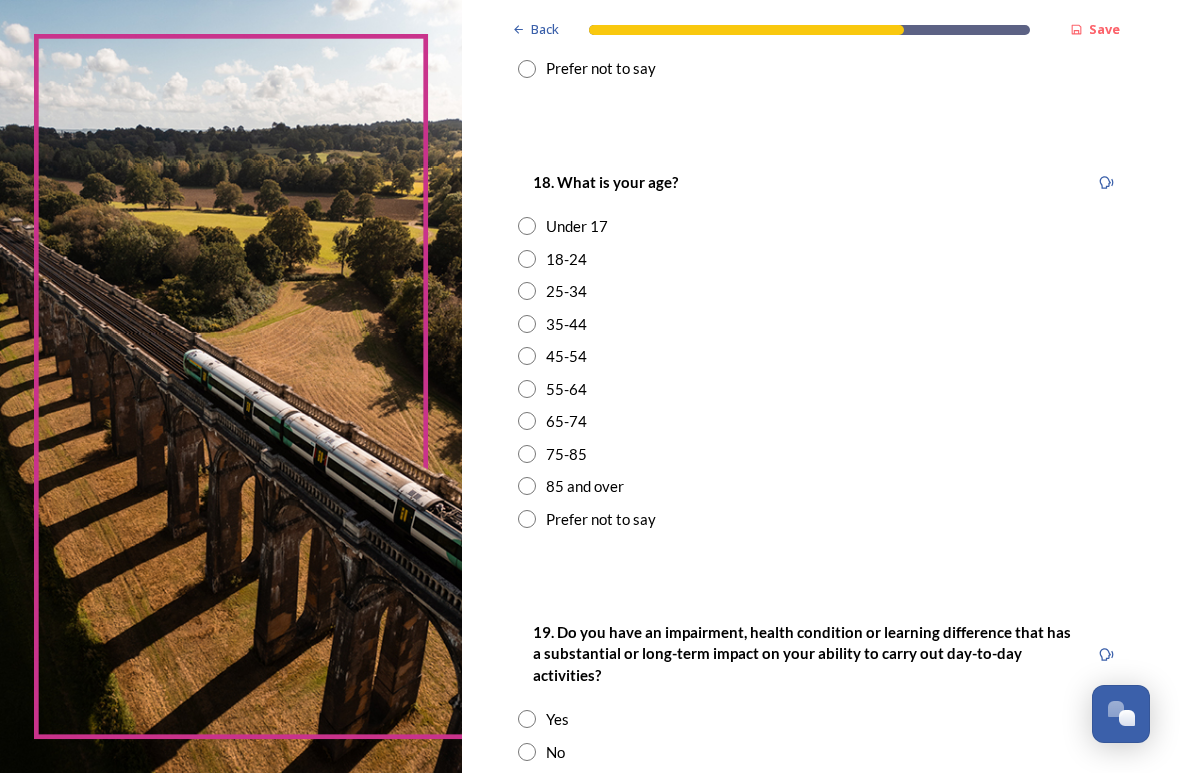 scroll, scrollTop: 537, scrollLeft: 0, axis: vertical 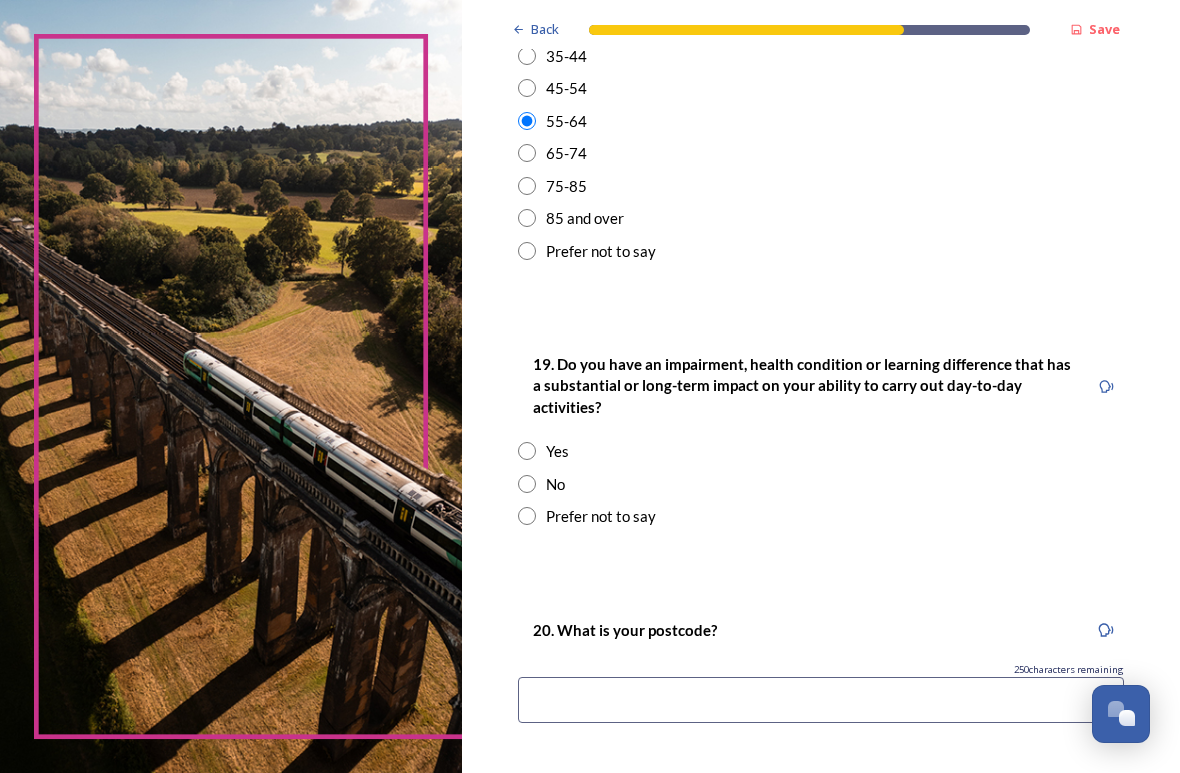 click at bounding box center (527, 451) 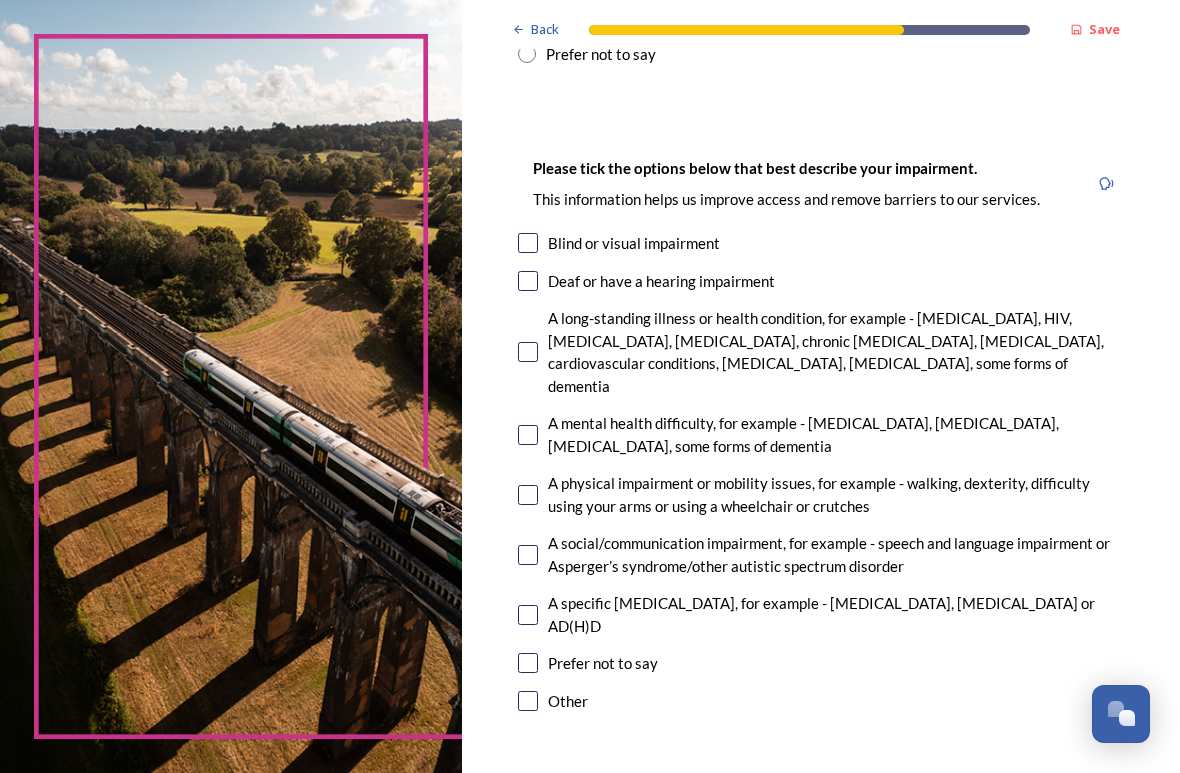 scroll, scrollTop: 1268, scrollLeft: 0, axis: vertical 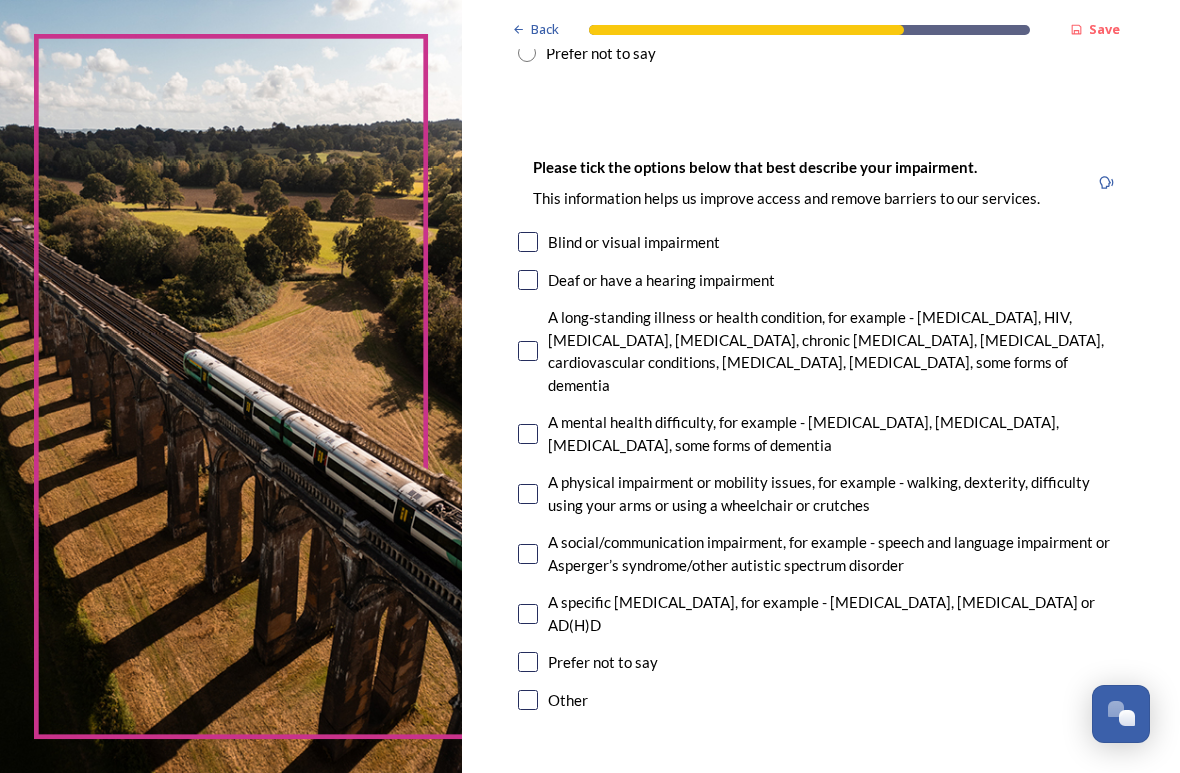 click at bounding box center (528, 242) 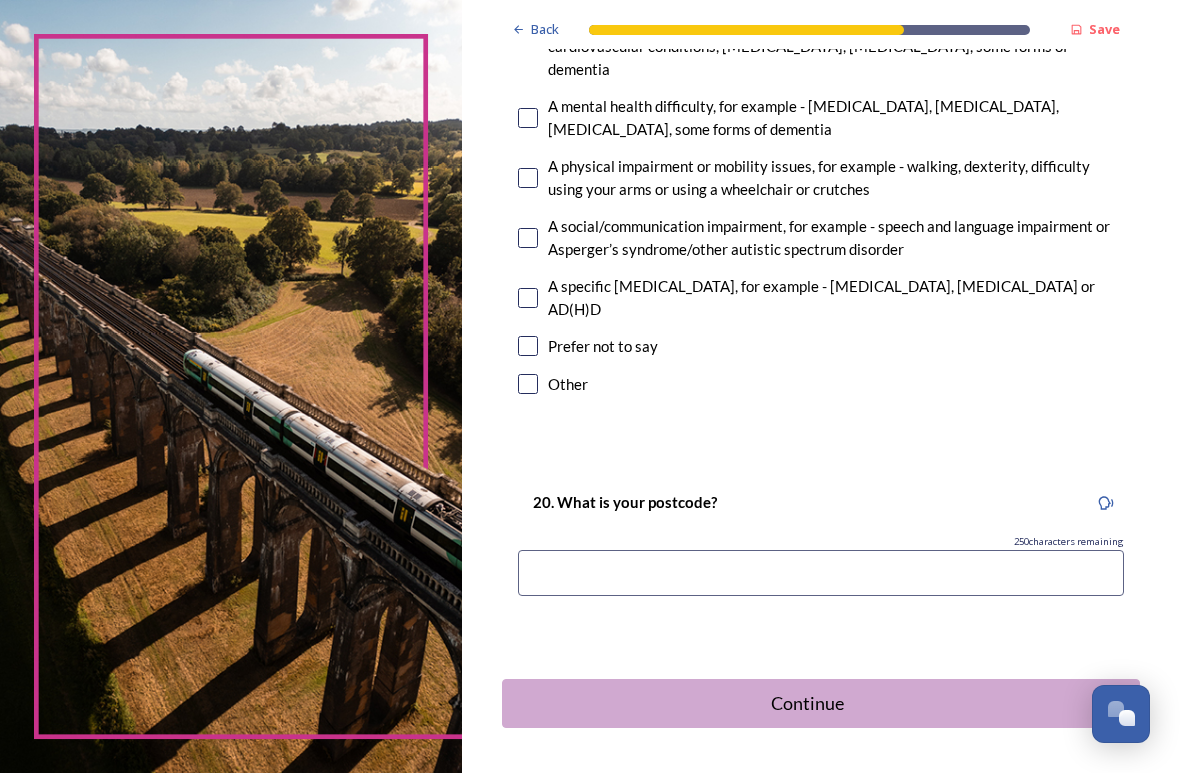 scroll, scrollTop: 1583, scrollLeft: 0, axis: vertical 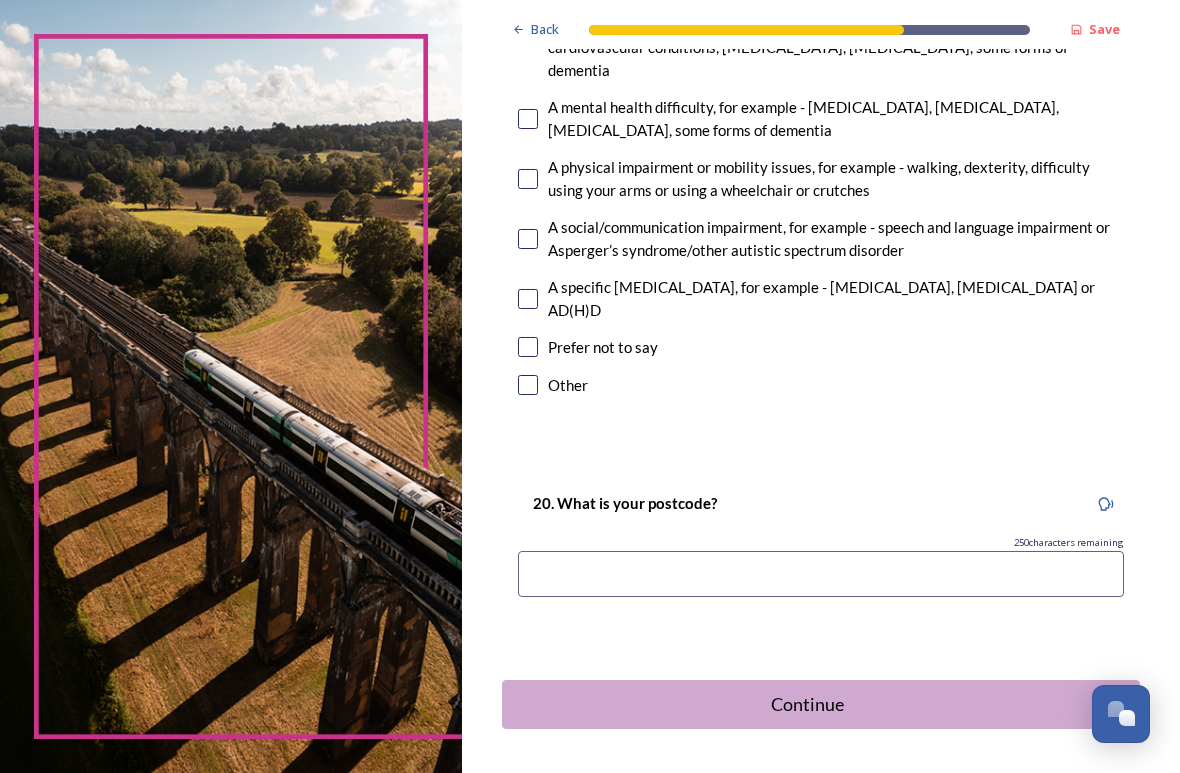 click at bounding box center (821, 574) 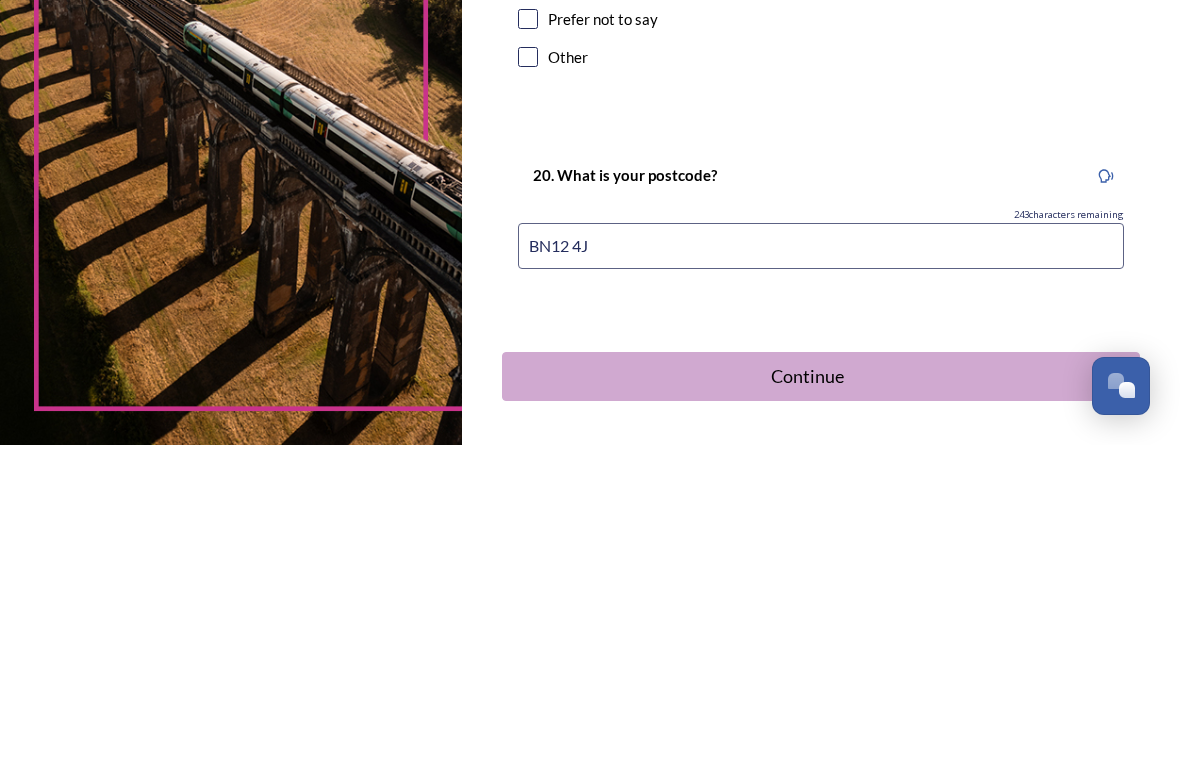 type on "BN12 4JE" 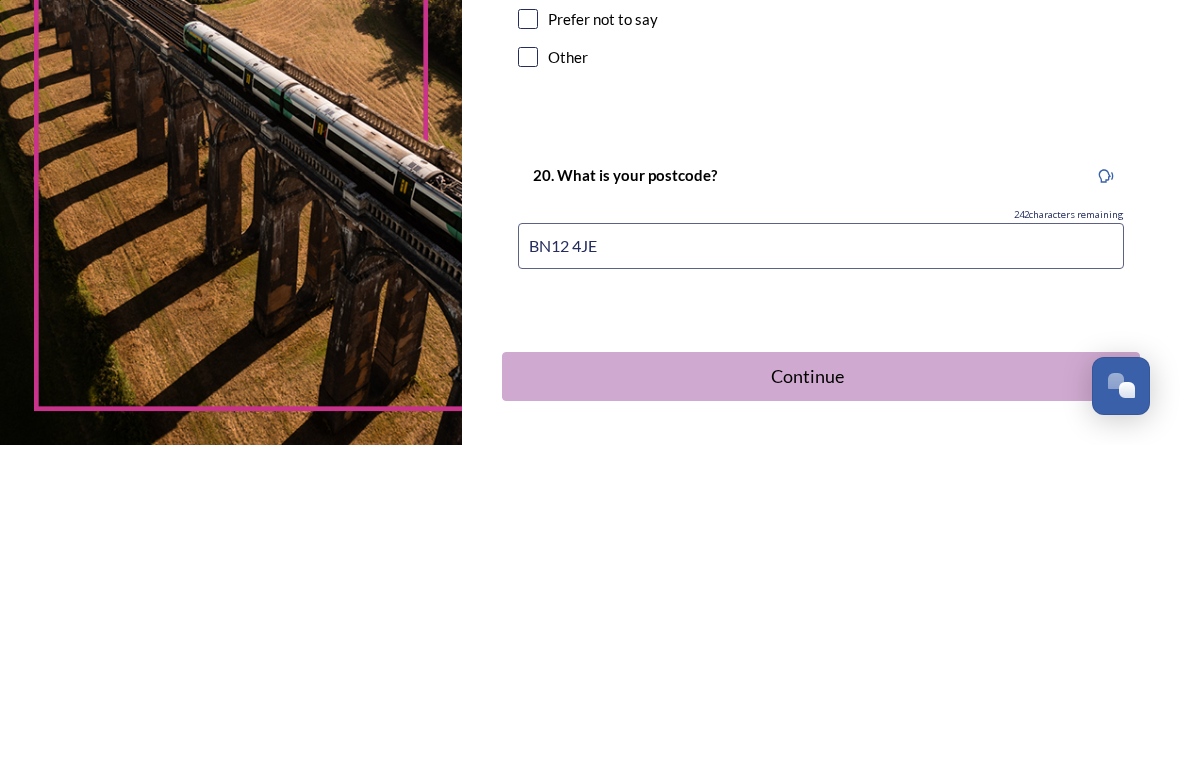 click on "Continue" at bounding box center (807, 704) 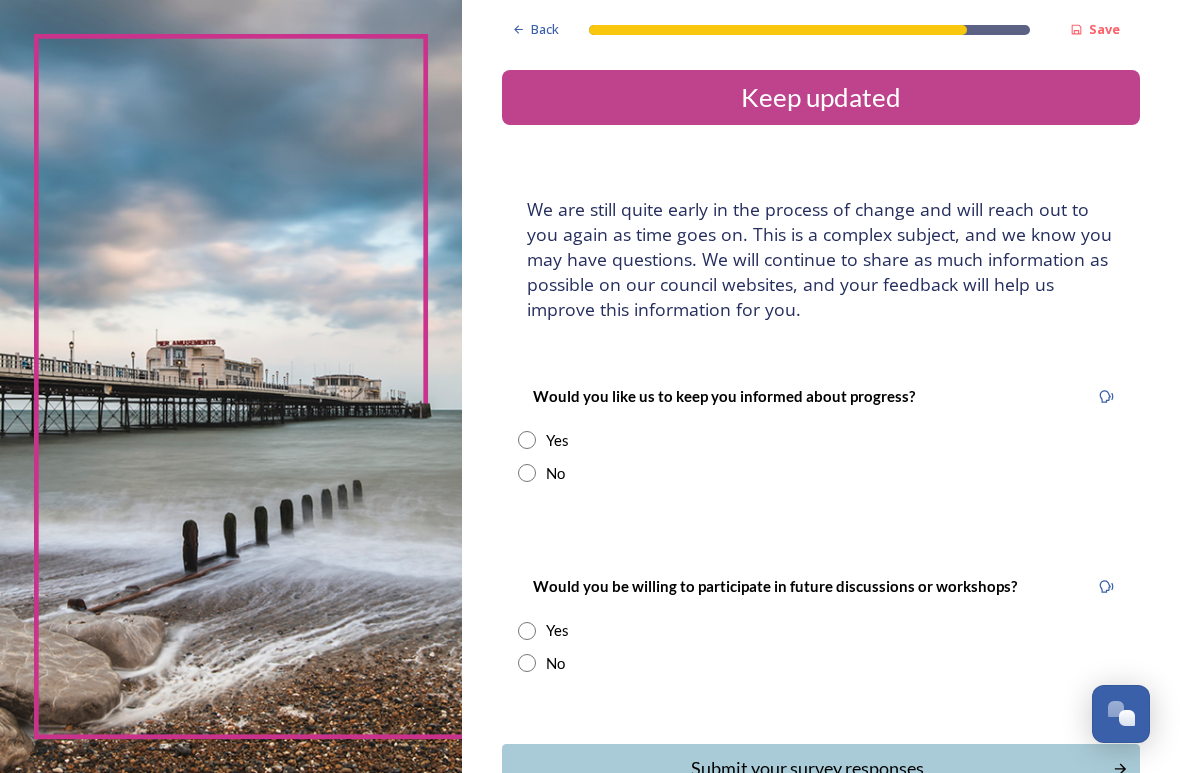 click at bounding box center (527, 440) 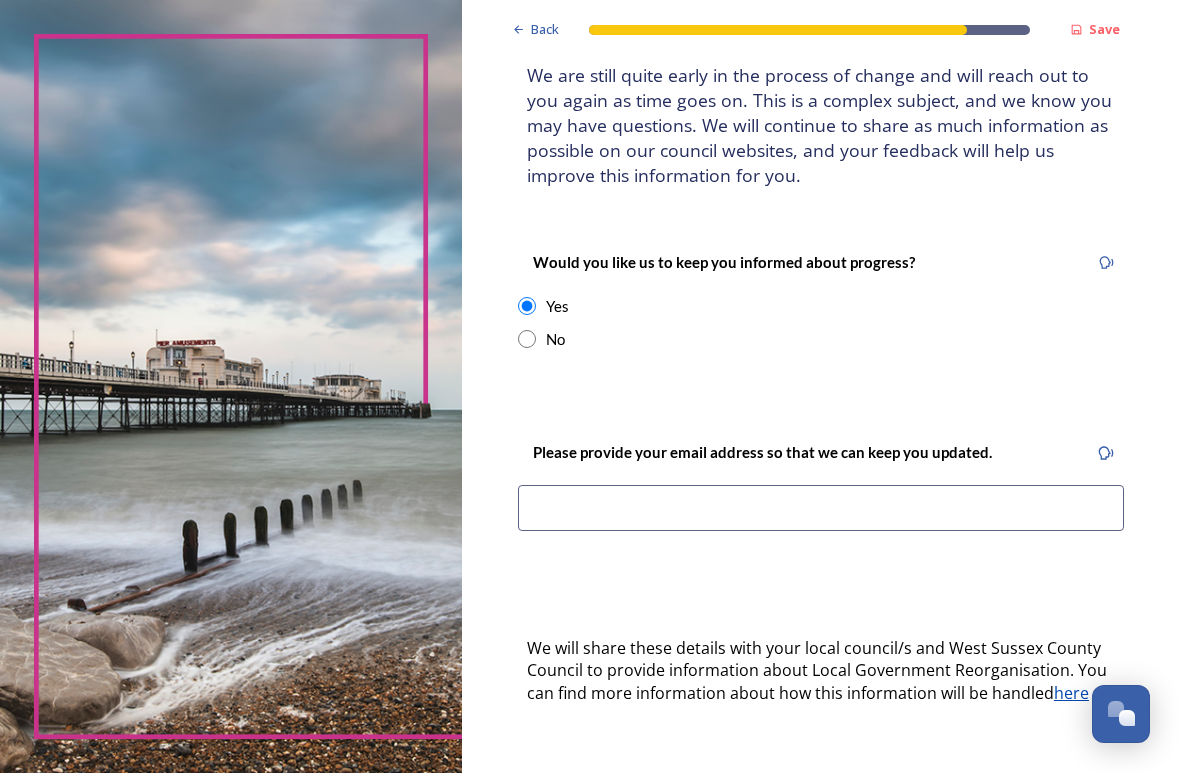 scroll, scrollTop: 136, scrollLeft: 0, axis: vertical 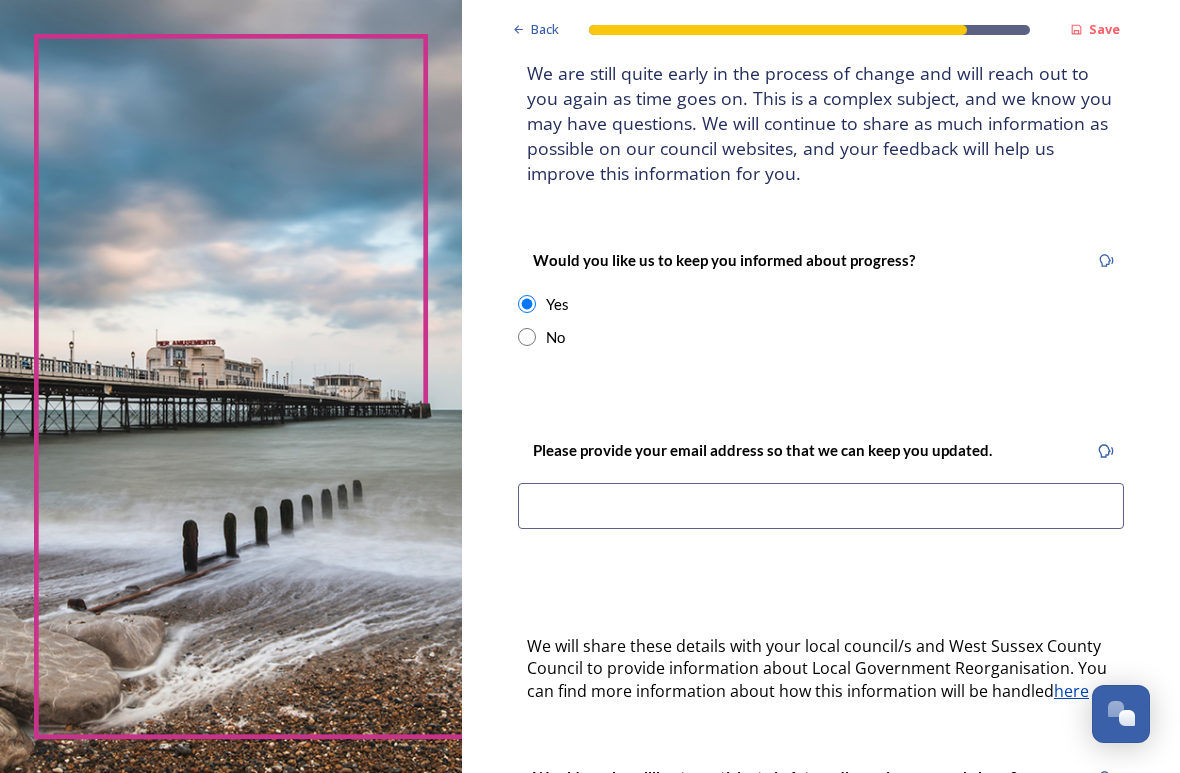 click at bounding box center (821, 506) 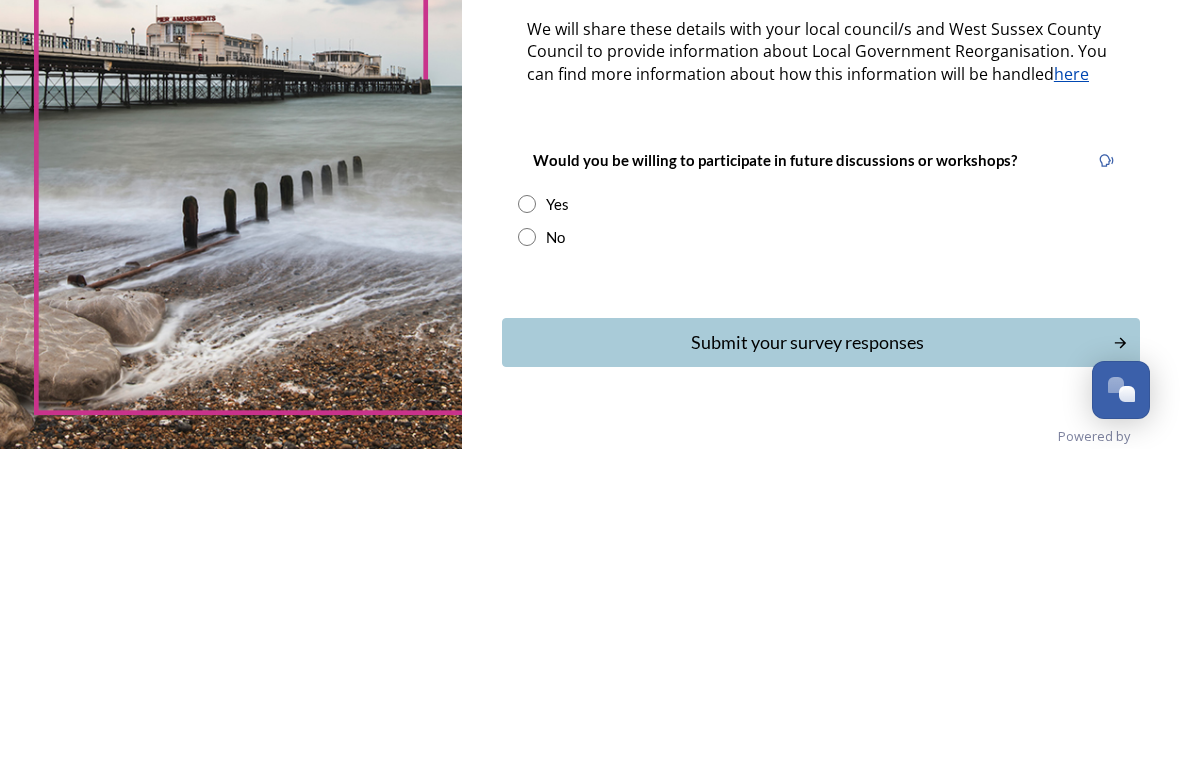 scroll, scrollTop: 430, scrollLeft: 0, axis: vertical 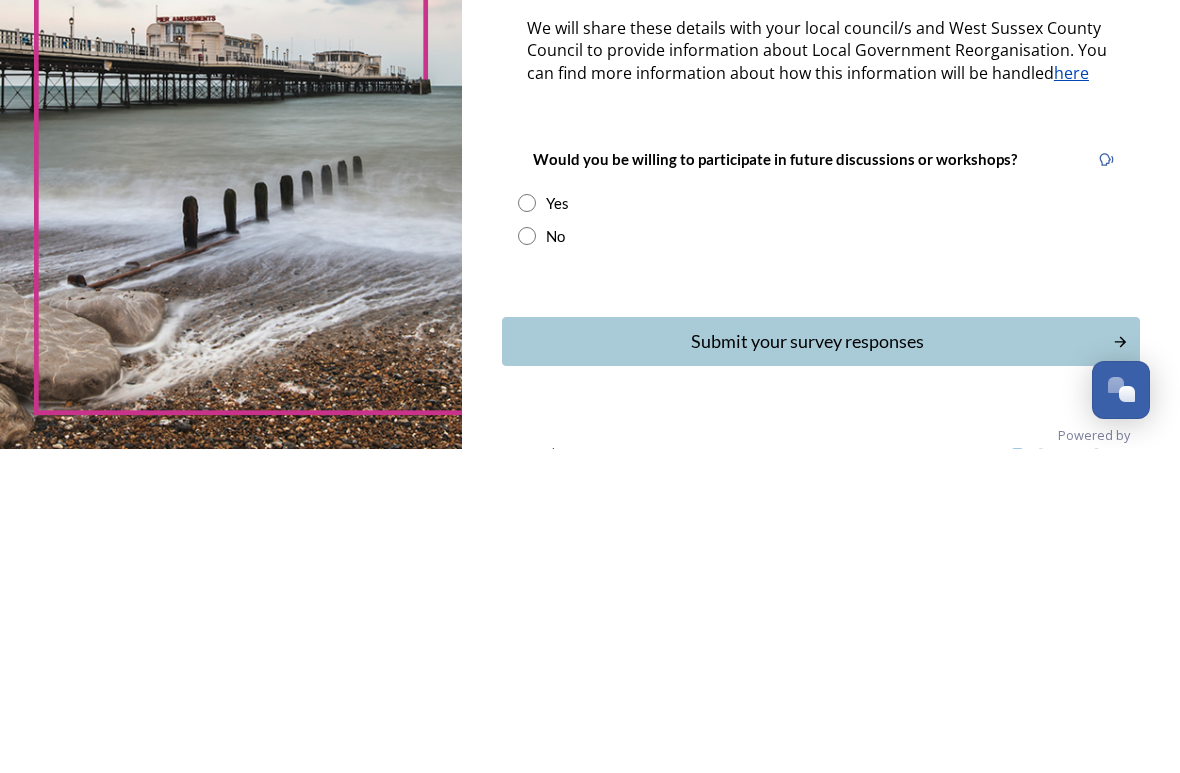type on "Crayden@btinternet.com" 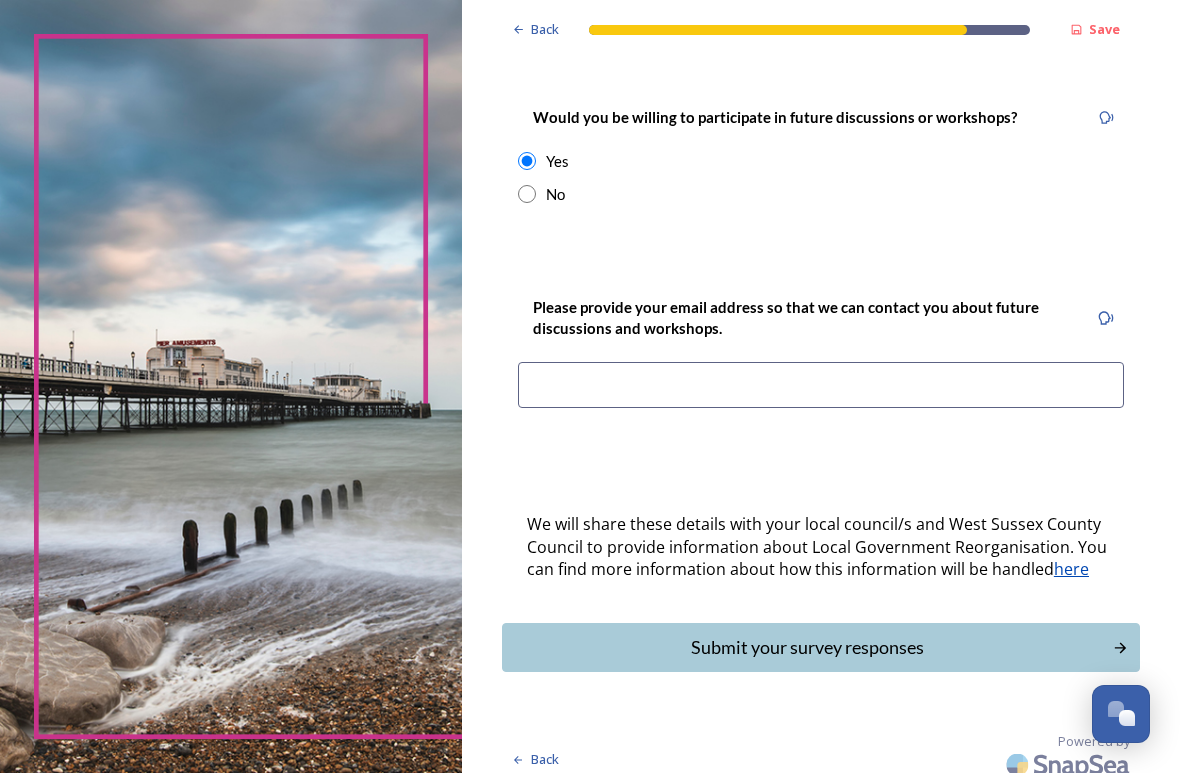 scroll, scrollTop: 795, scrollLeft: 0, axis: vertical 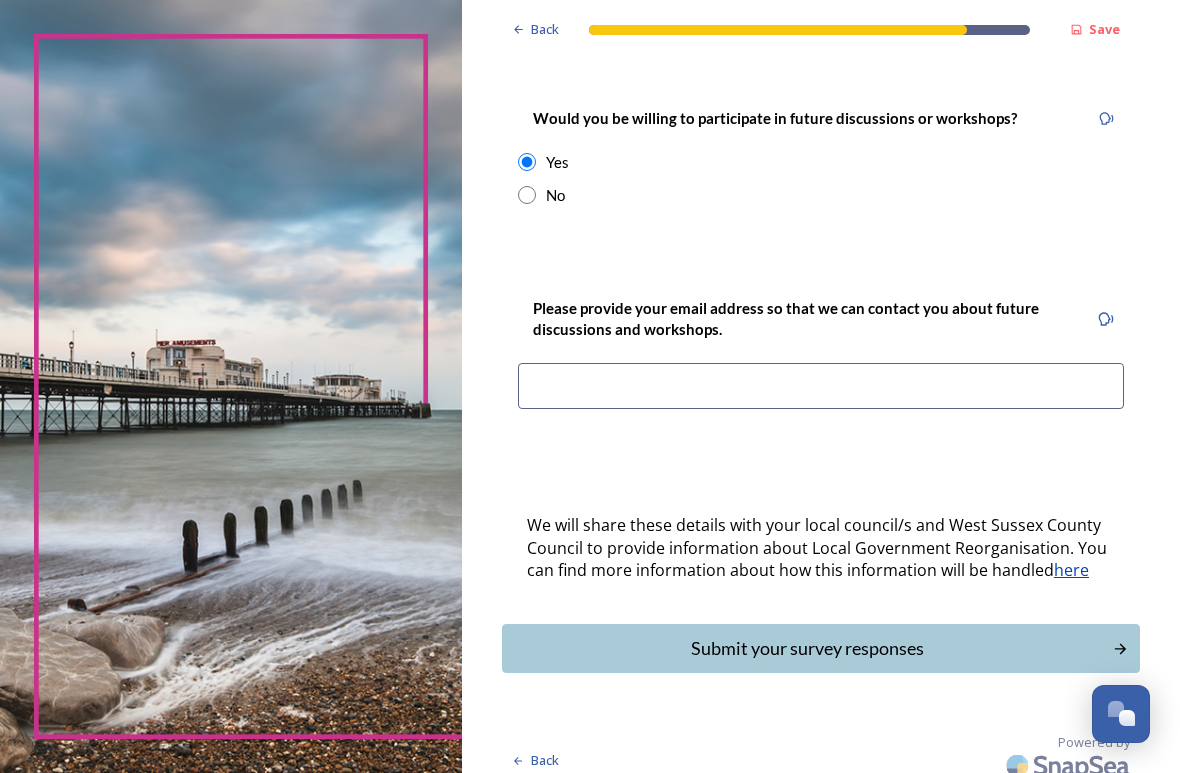 click at bounding box center [821, 386] 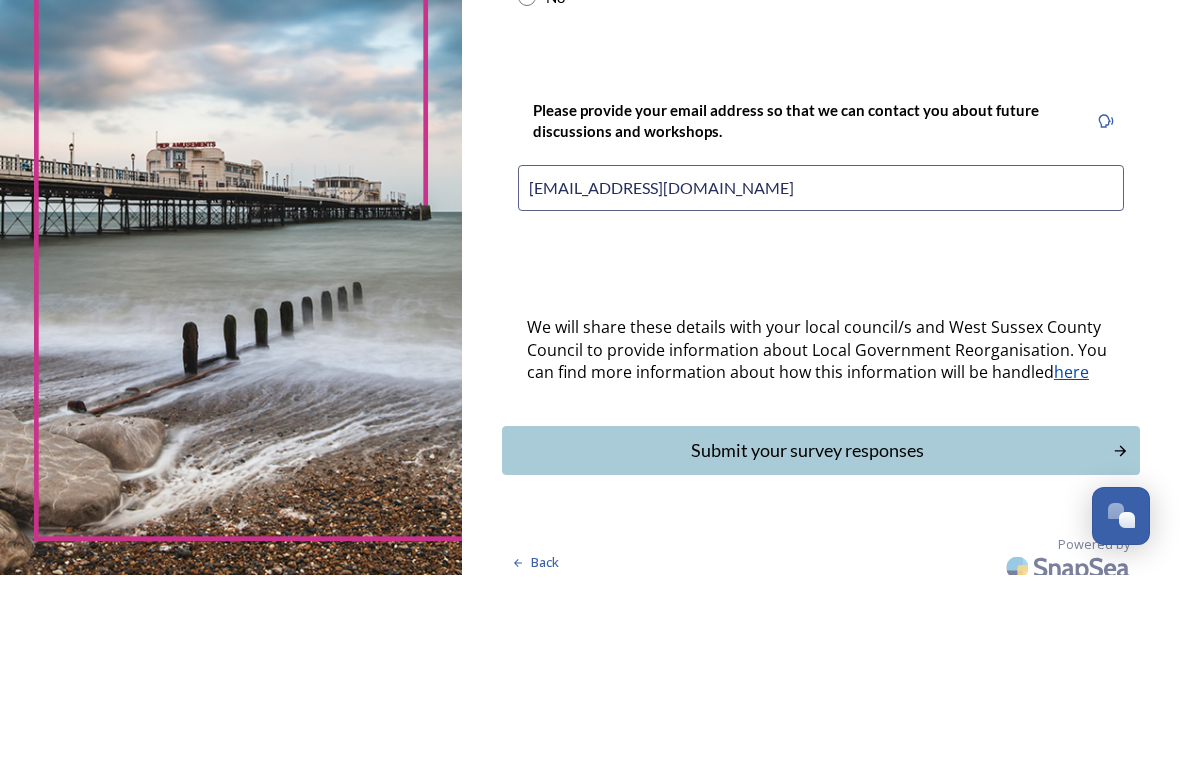 type on "Crayden@btinternet.com" 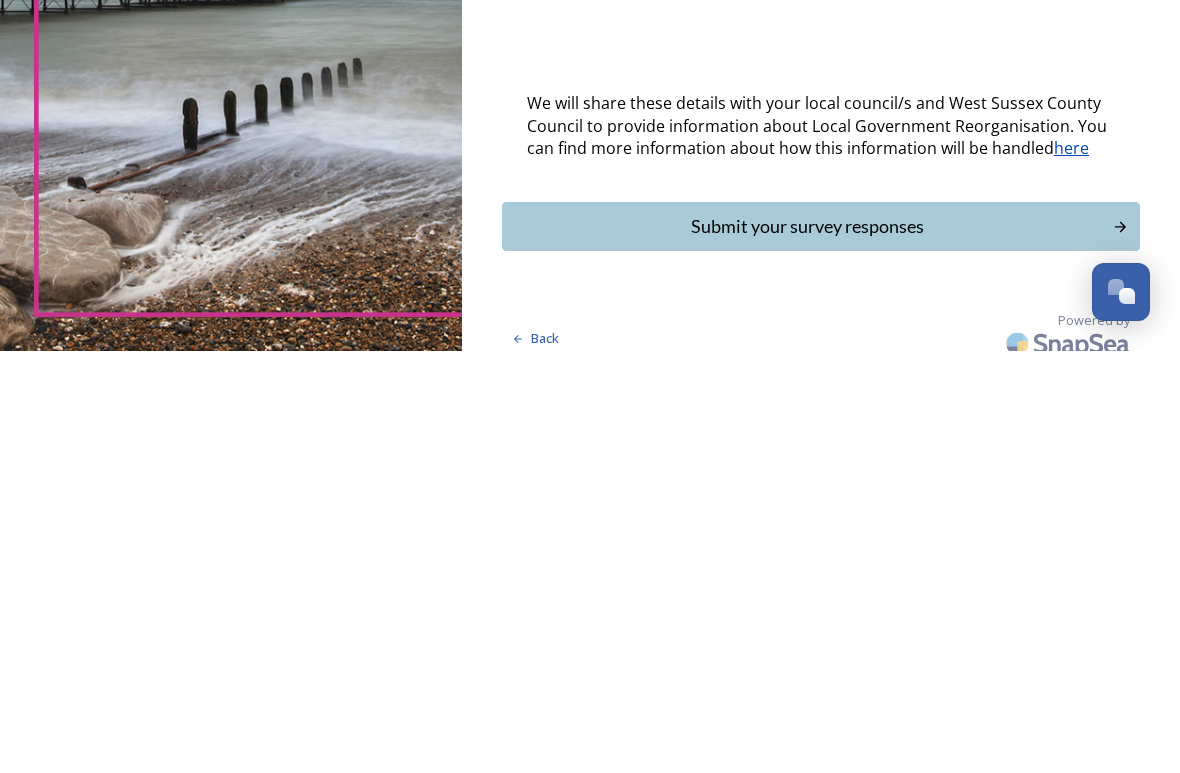 click on "Submit your survey responses" at bounding box center [807, 648] 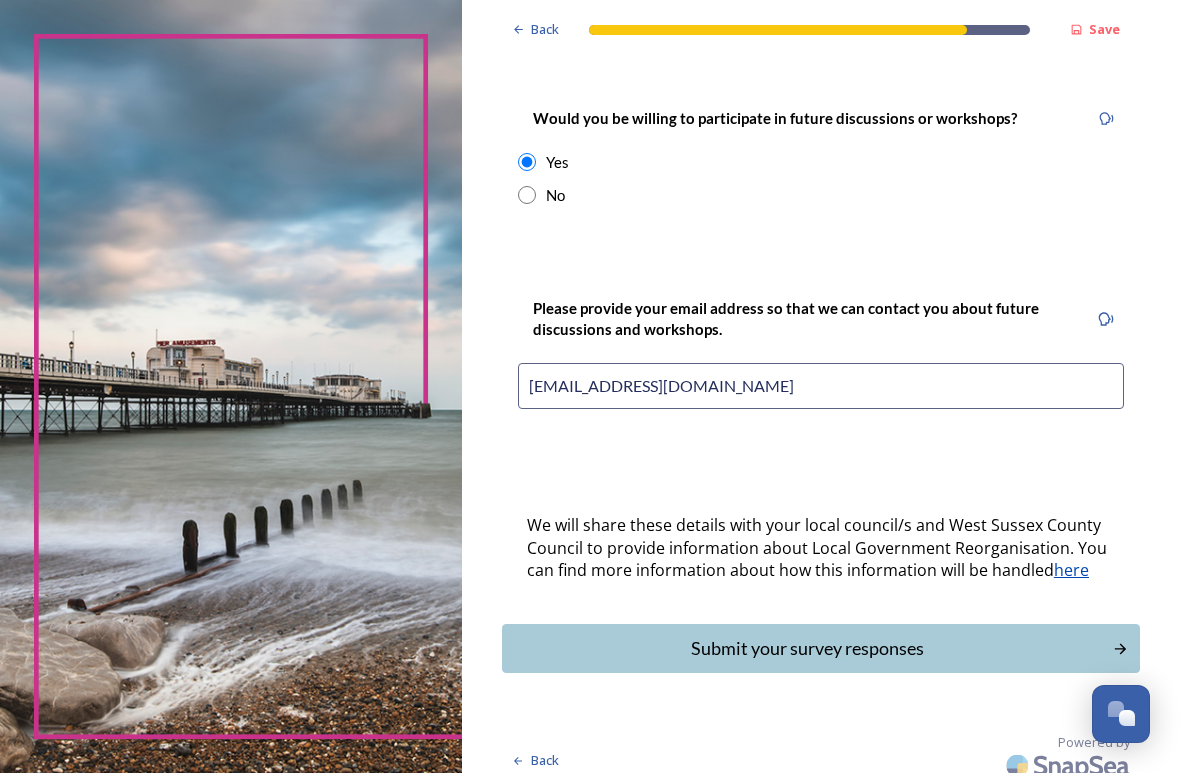 scroll, scrollTop: 0, scrollLeft: 0, axis: both 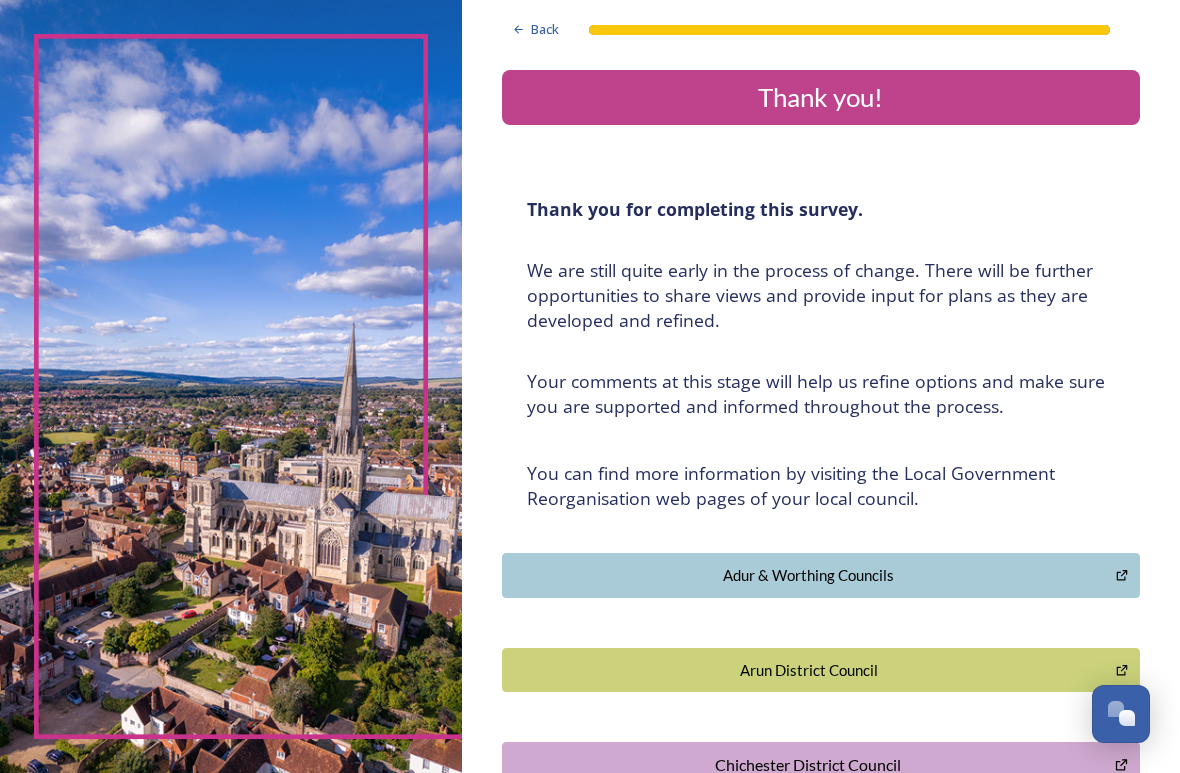 click on "Adur & Worthing Councils" at bounding box center (809, 575) 